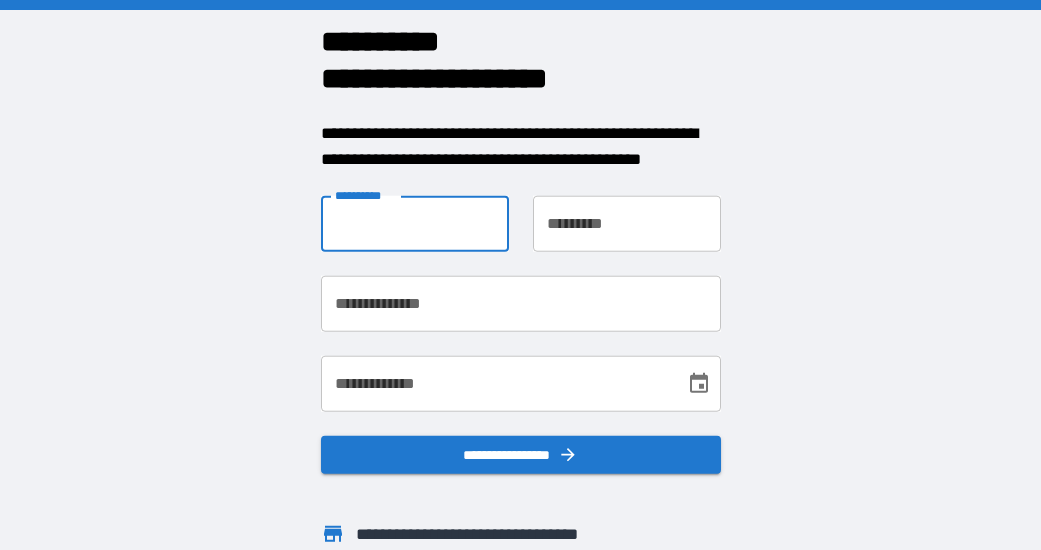 scroll, scrollTop: 0, scrollLeft: 0, axis: both 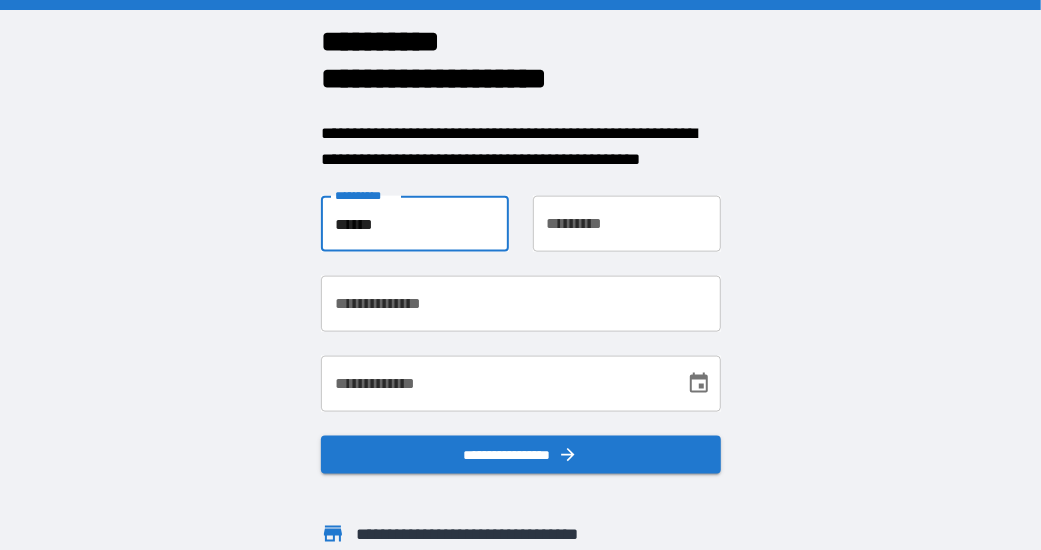 type on "******" 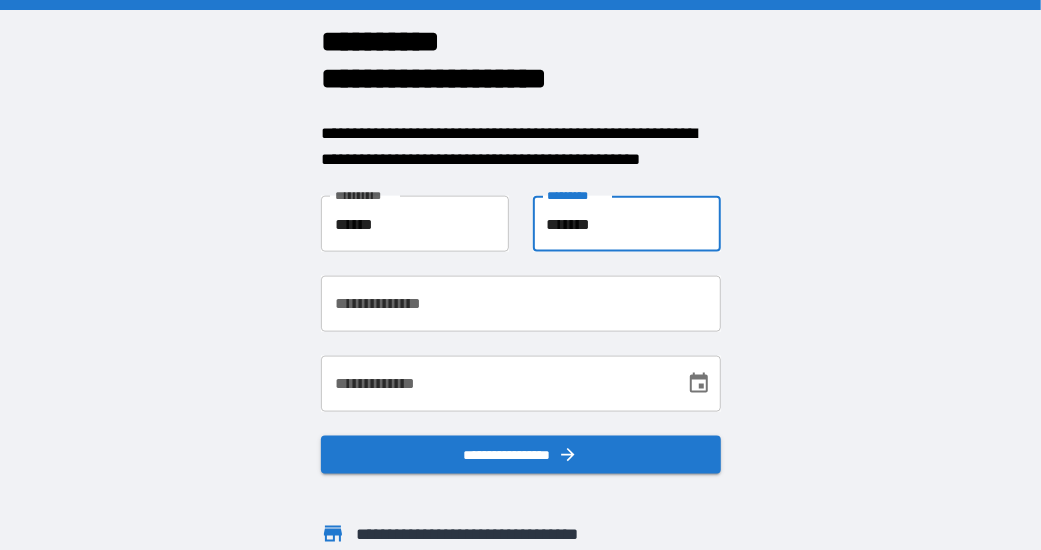 type on "*******" 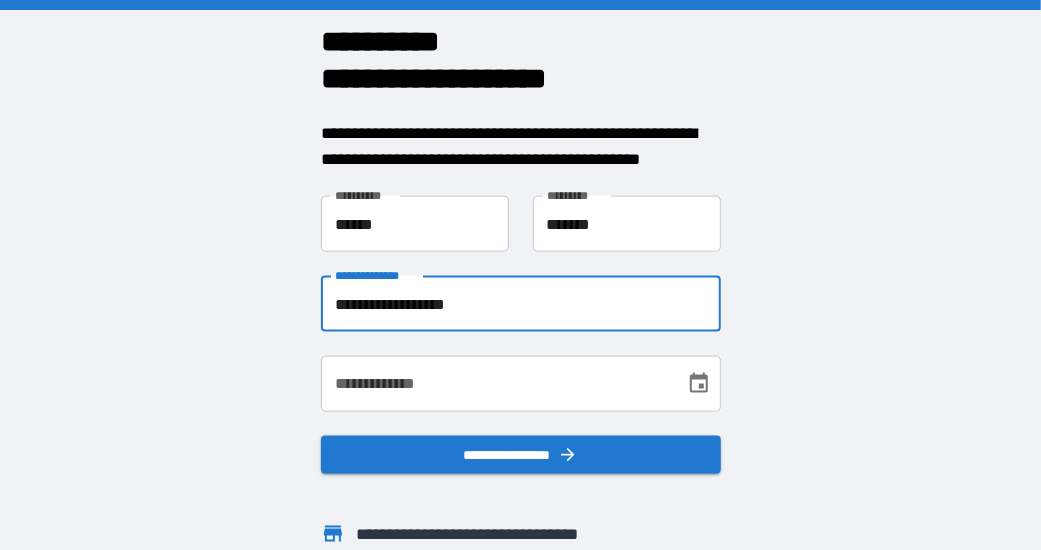type on "**********" 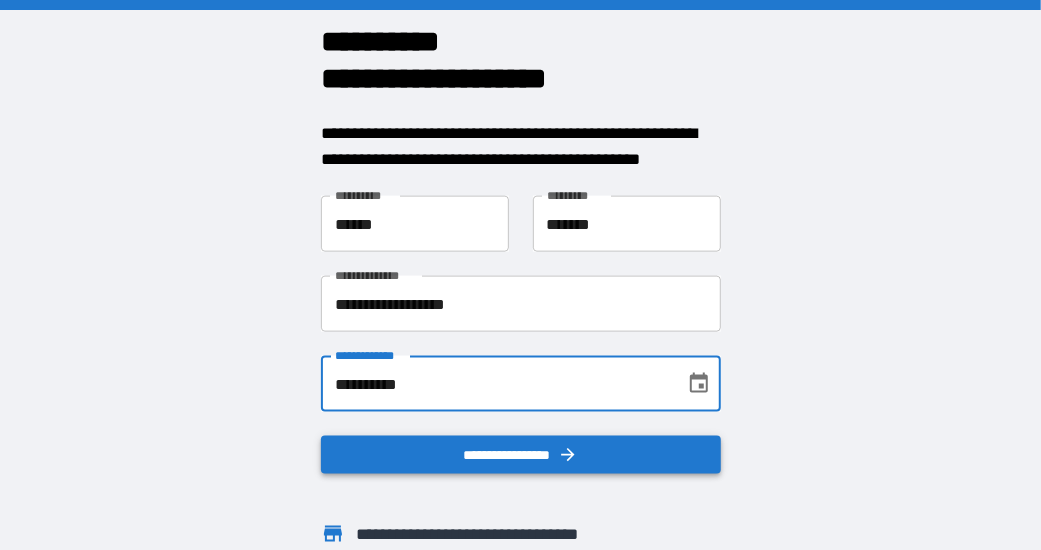 type on "**********" 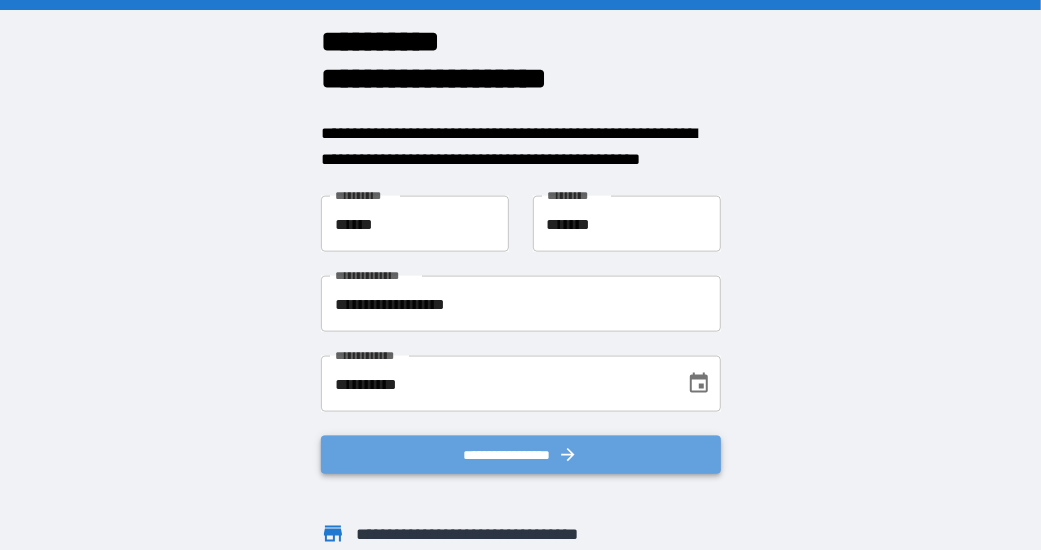 click on "**********" at bounding box center (521, 455) 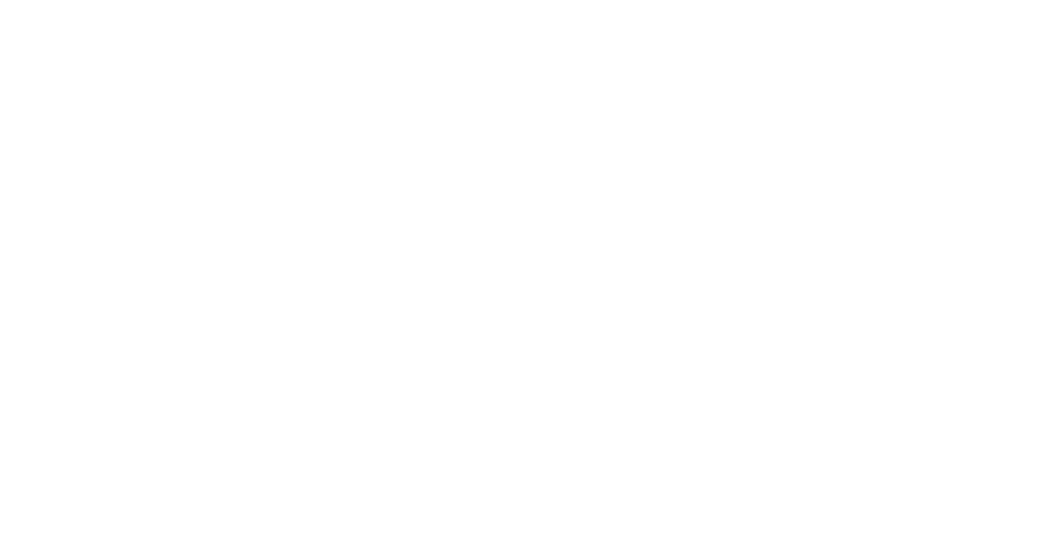 scroll, scrollTop: 0, scrollLeft: 0, axis: both 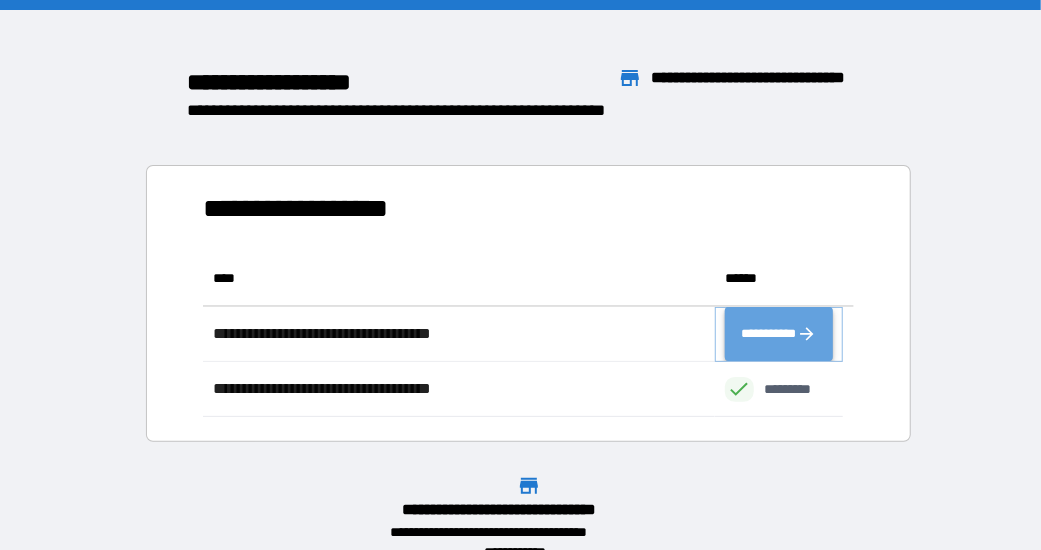 click on "**********" at bounding box center (779, 334) 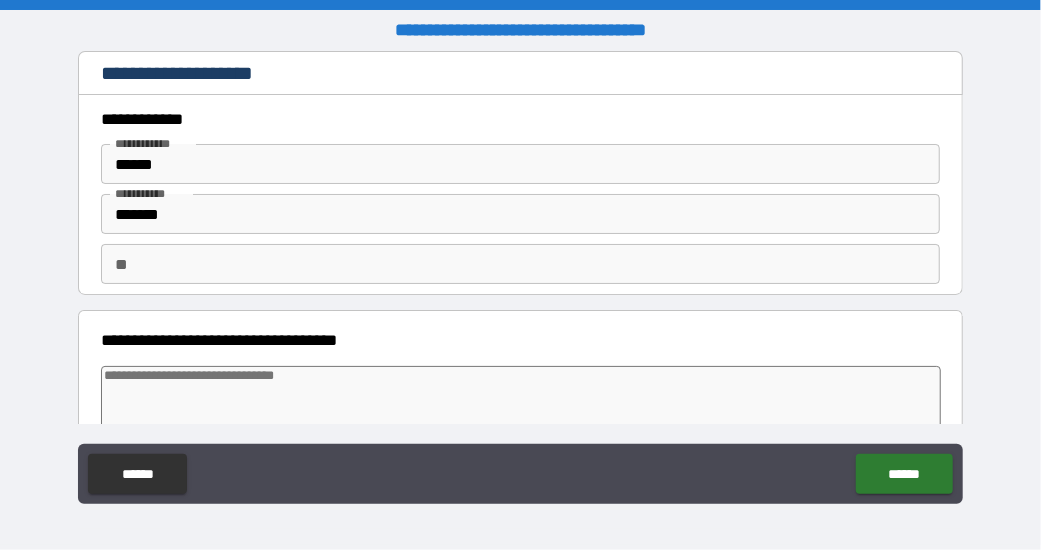 type on "*" 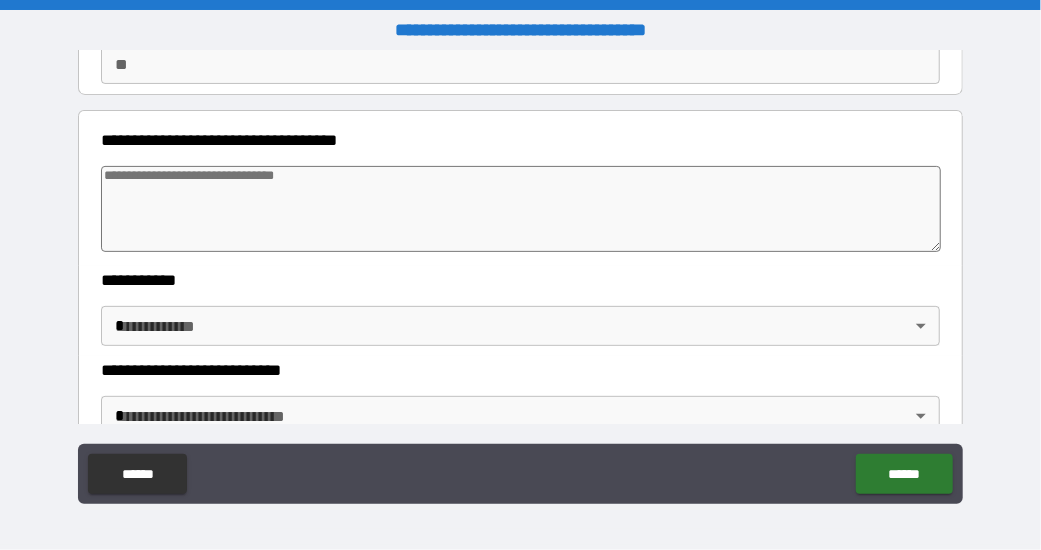 click at bounding box center [521, 209] 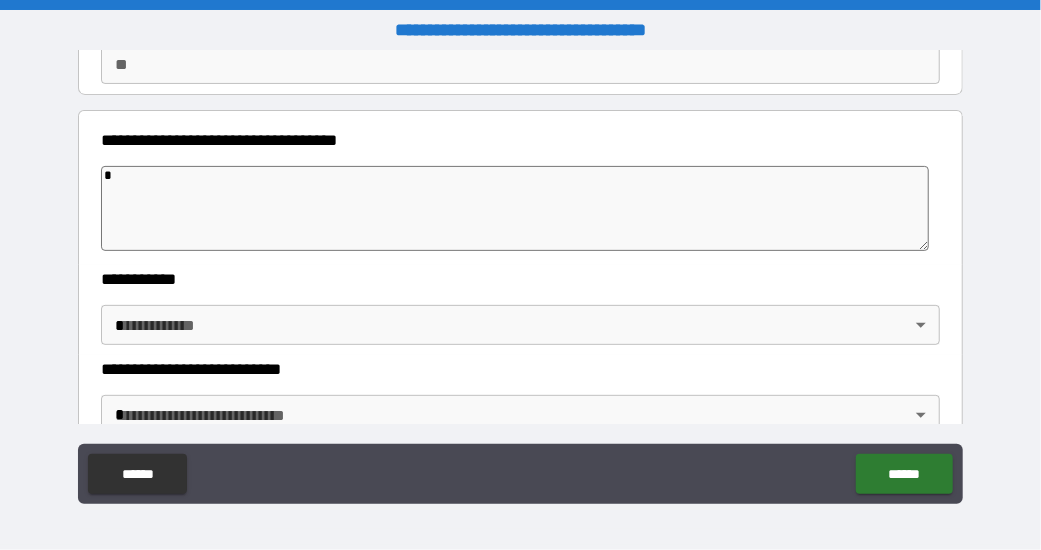 type on "**" 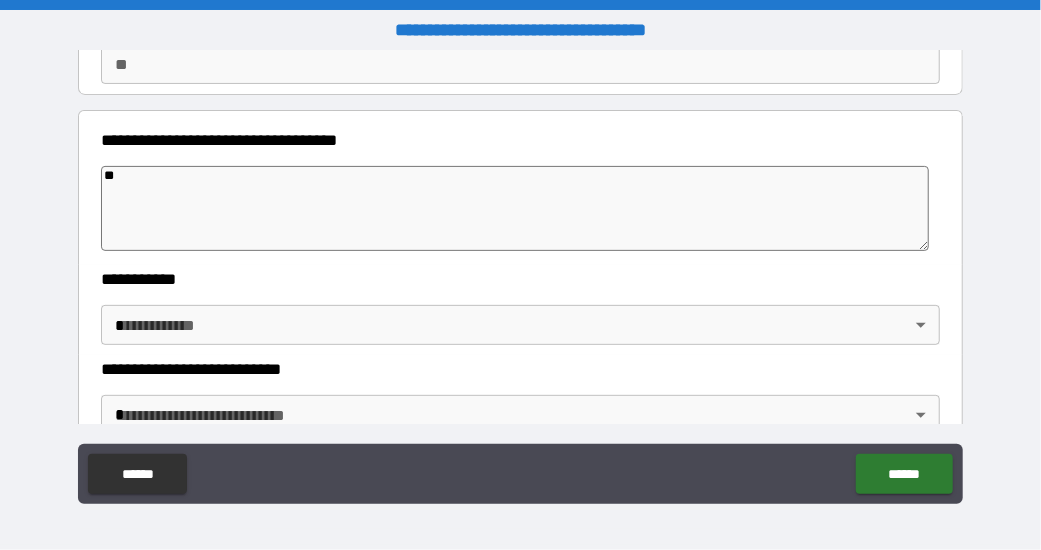 type on "*" 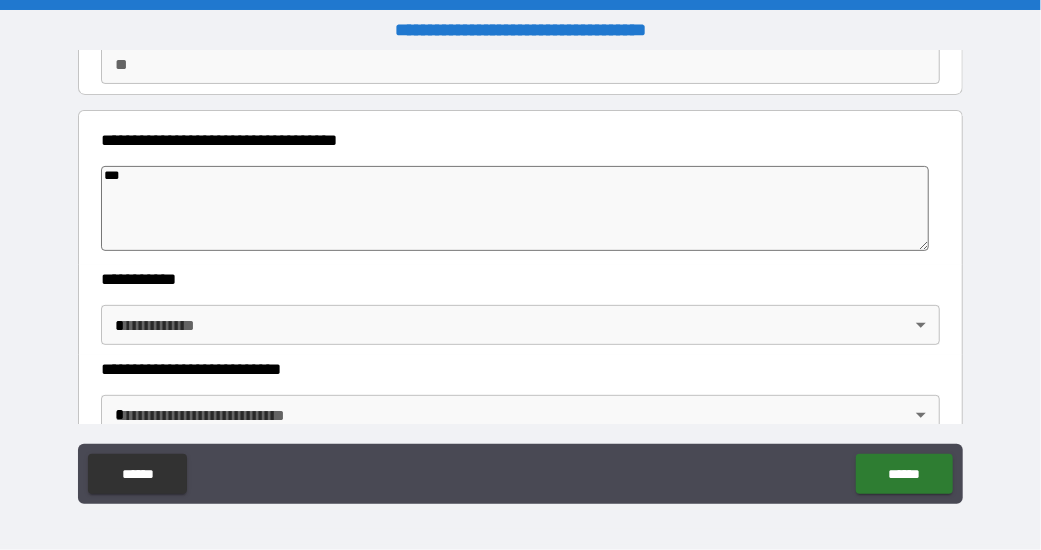 type on "*" 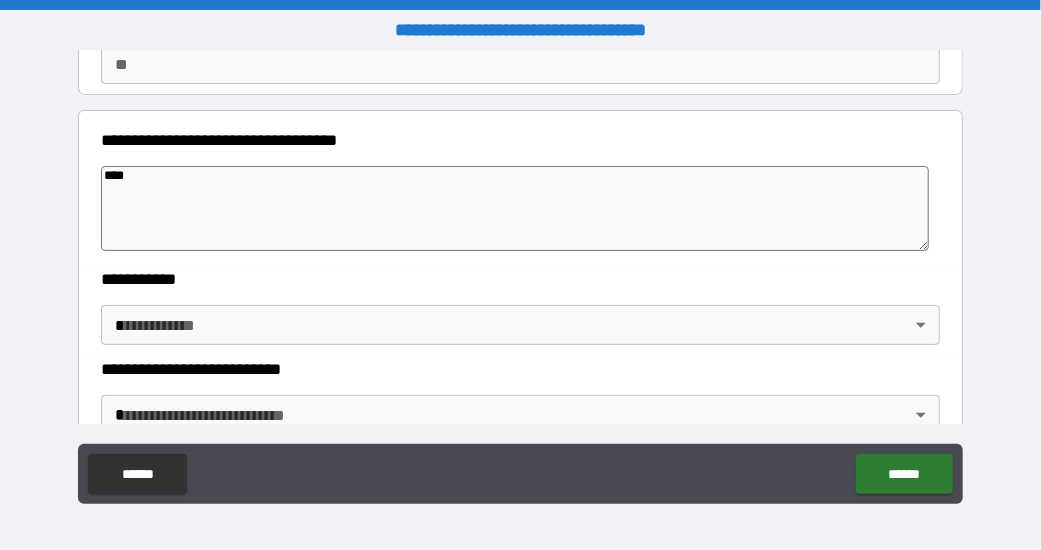 type on "*" 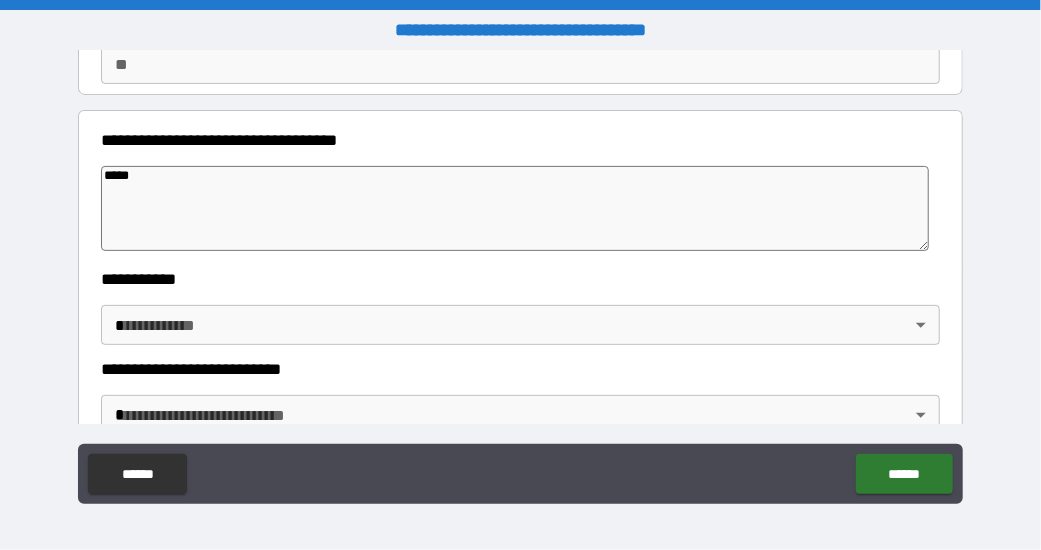 type on "*" 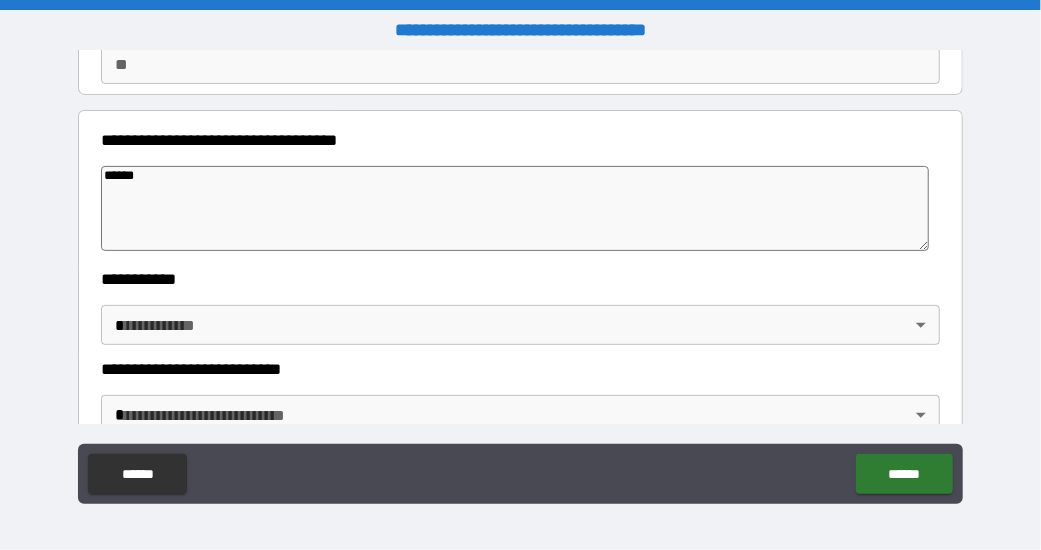 type on "*" 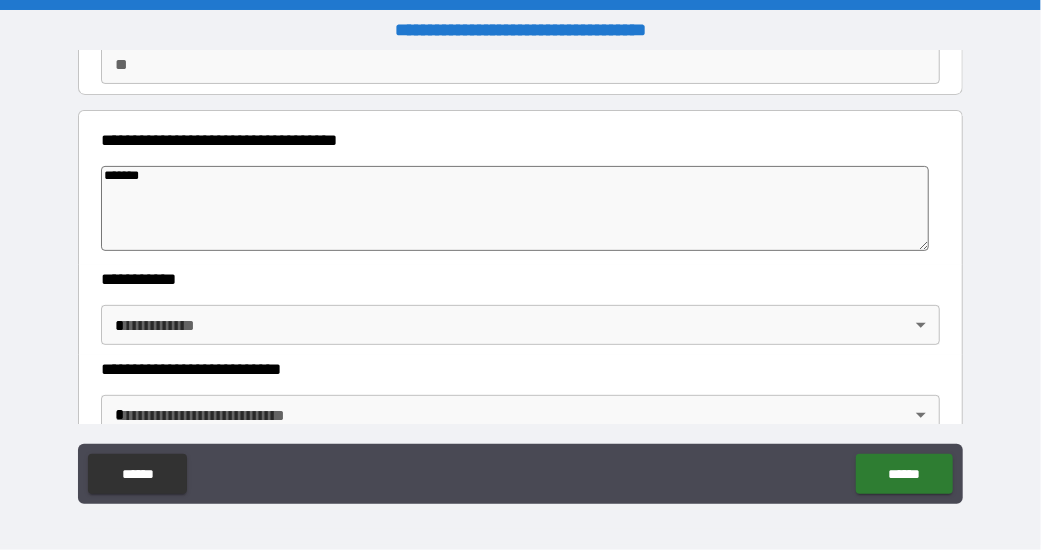 type on "*" 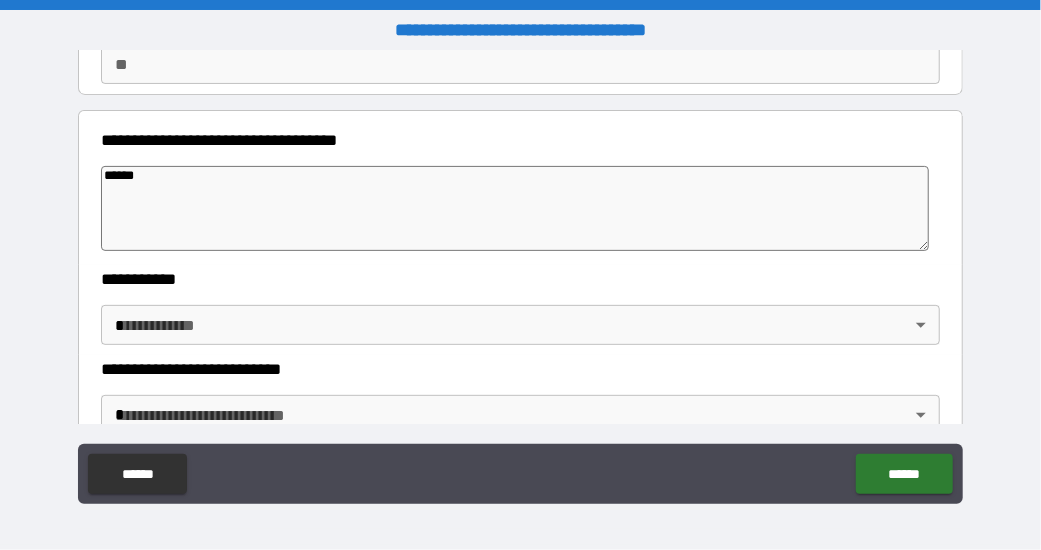 type on "*" 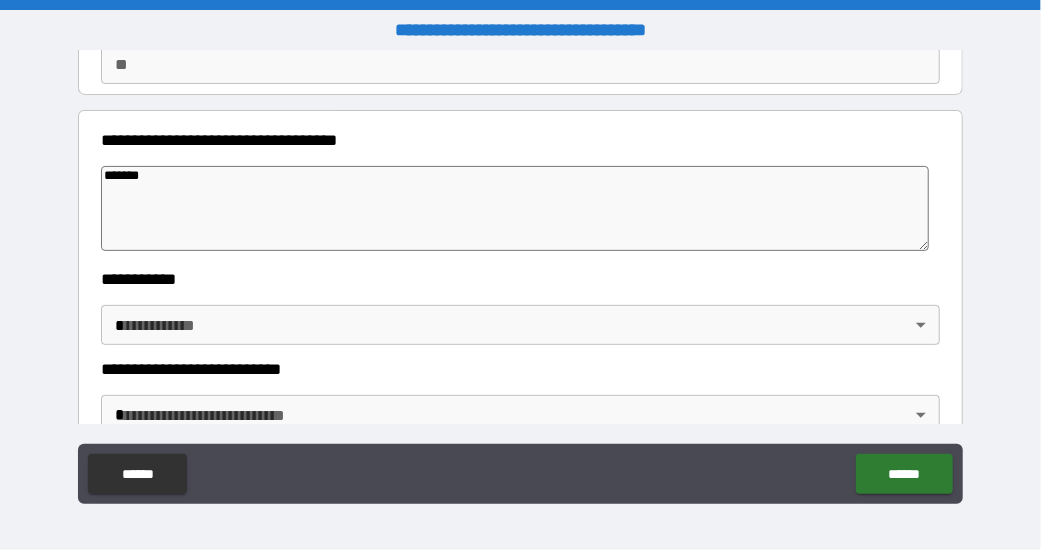 type on "********" 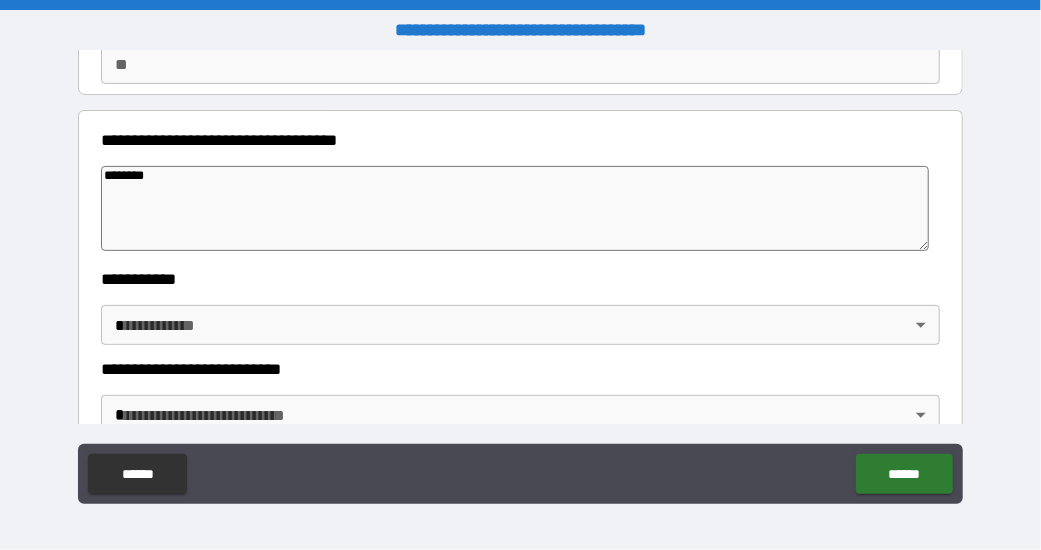 type on "*" 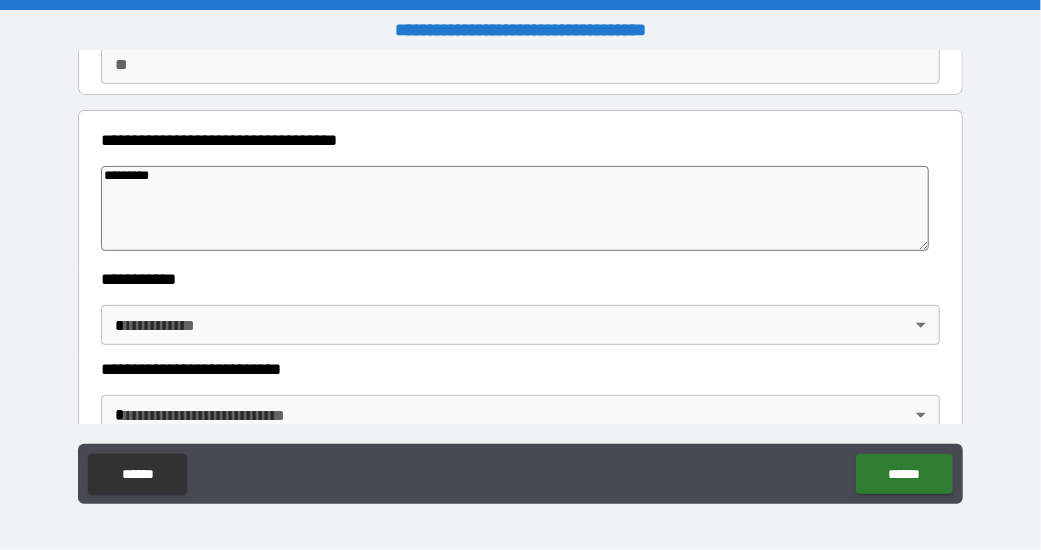 type on "**********" 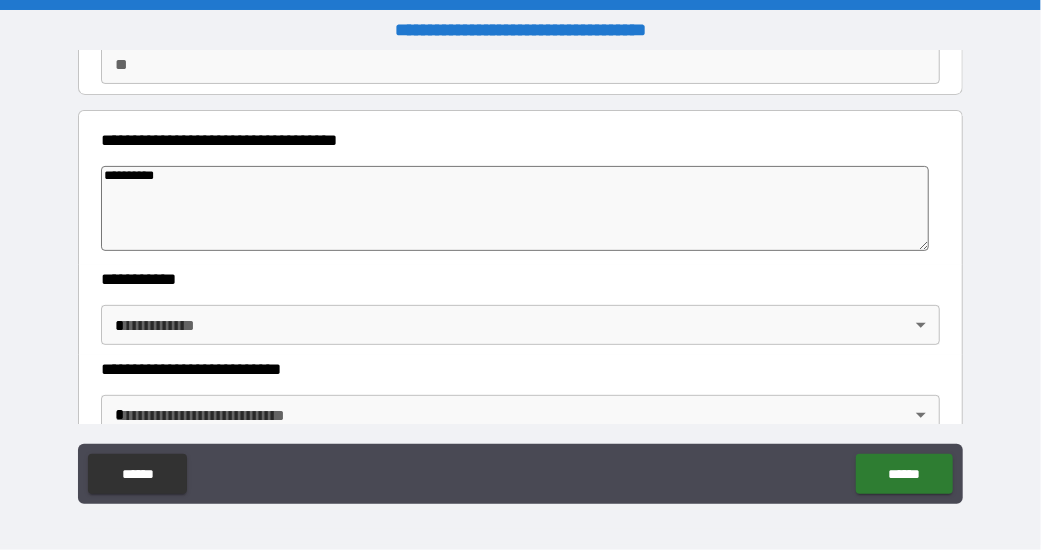 type on "*" 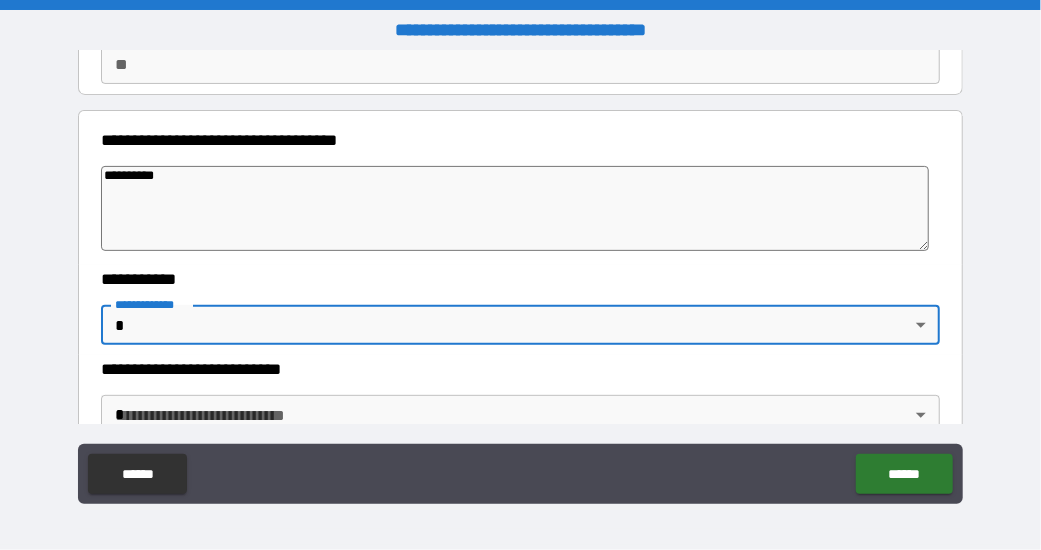 click on "**********" at bounding box center (520, 275) 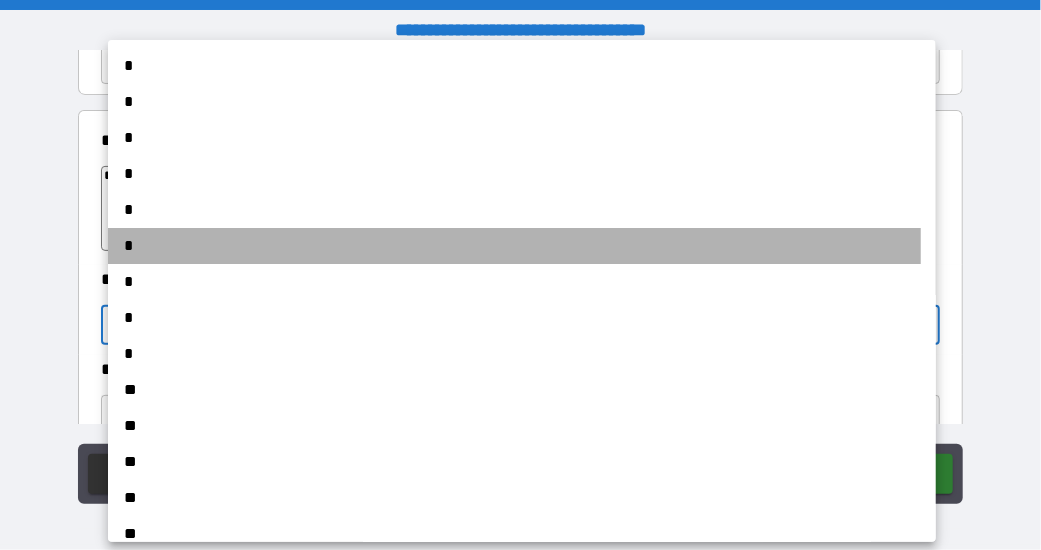 click on "*" at bounding box center (514, 246) 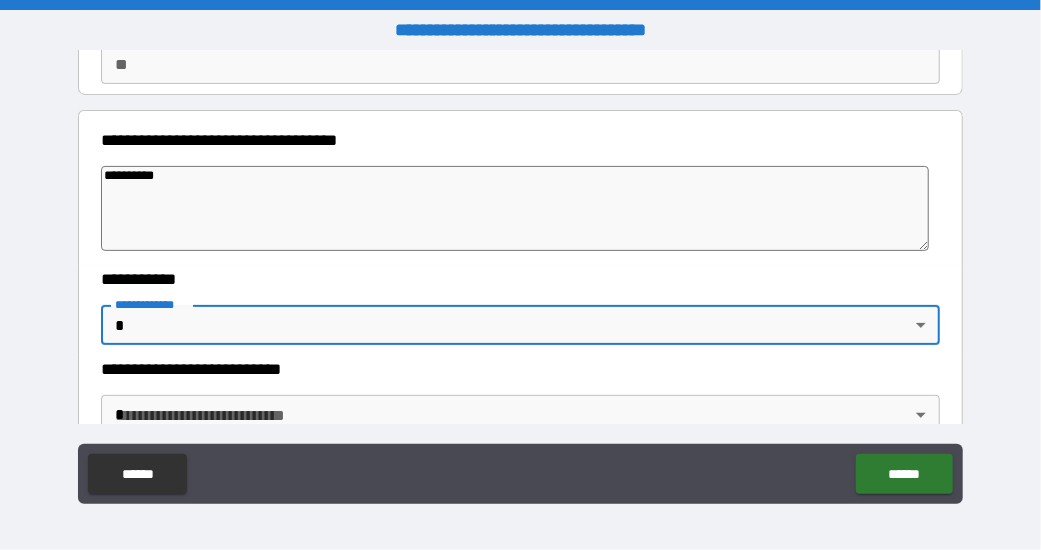 type on "*" 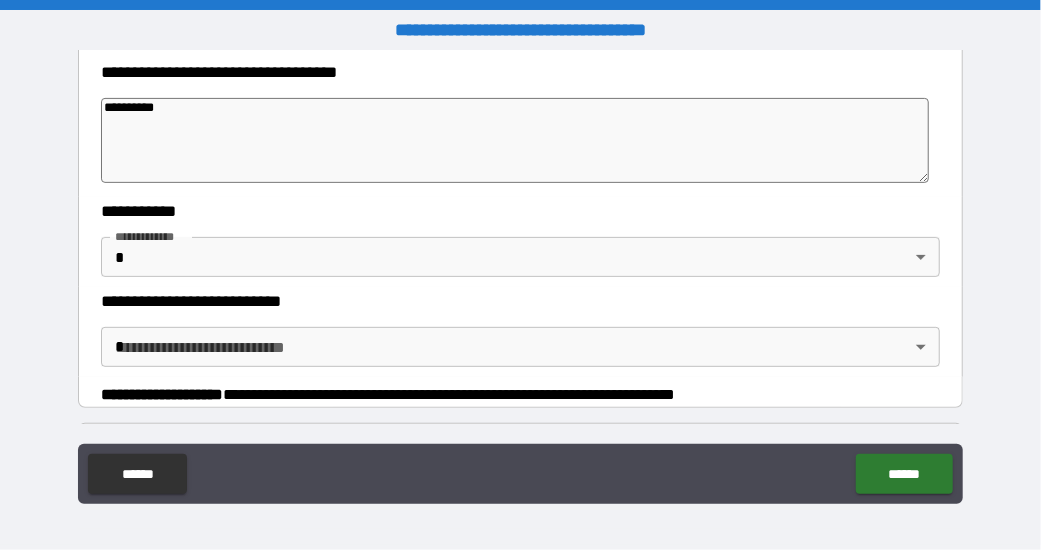 scroll, scrollTop: 300, scrollLeft: 0, axis: vertical 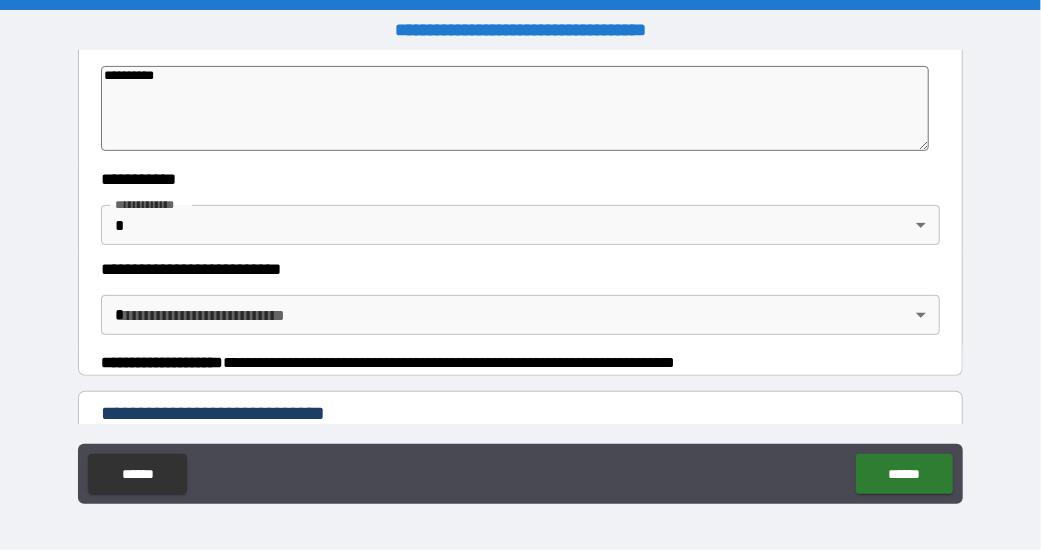 click on "**********" at bounding box center [520, 300] 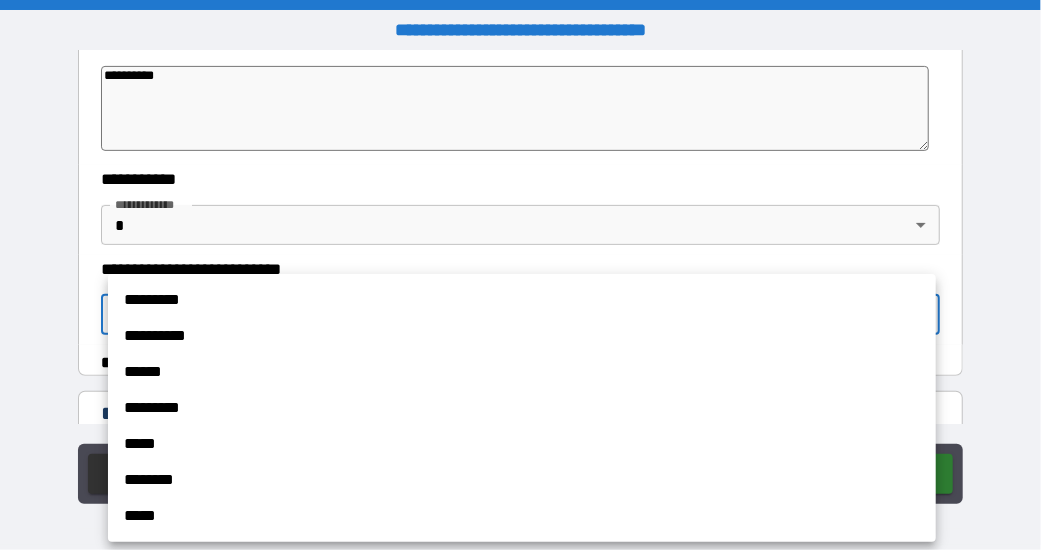 click on "**********" at bounding box center (520, 275) 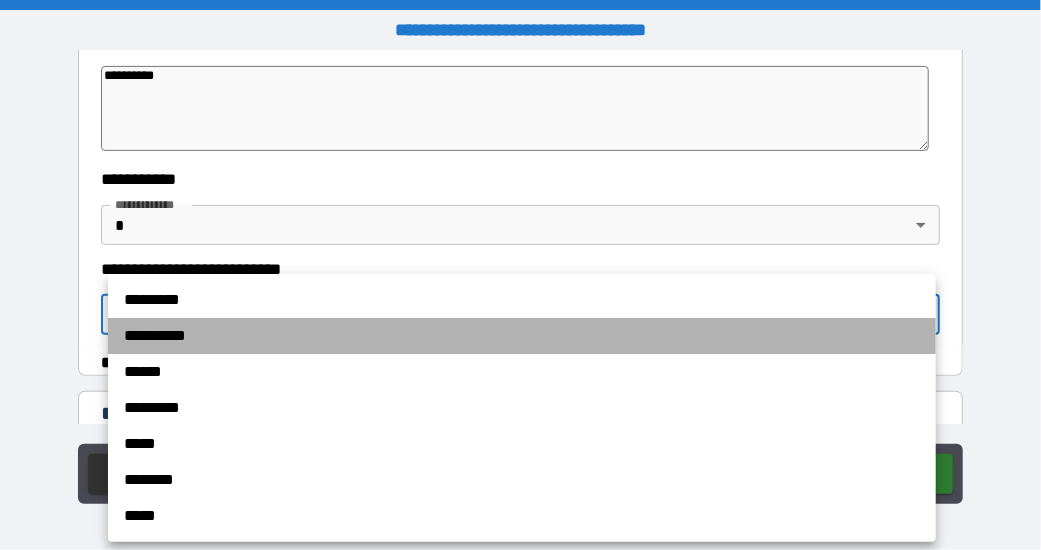 click on "**********" at bounding box center [522, 336] 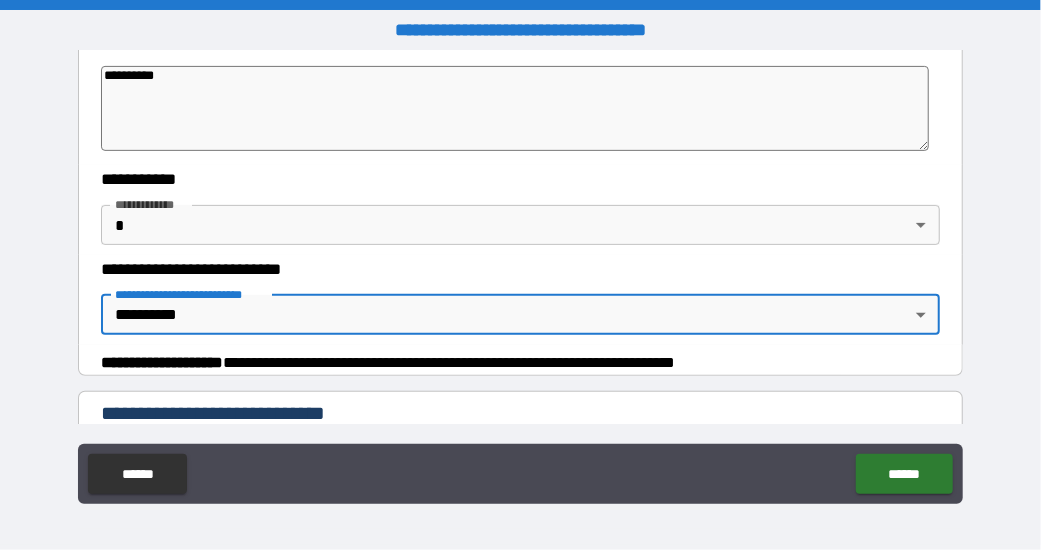 type on "*" 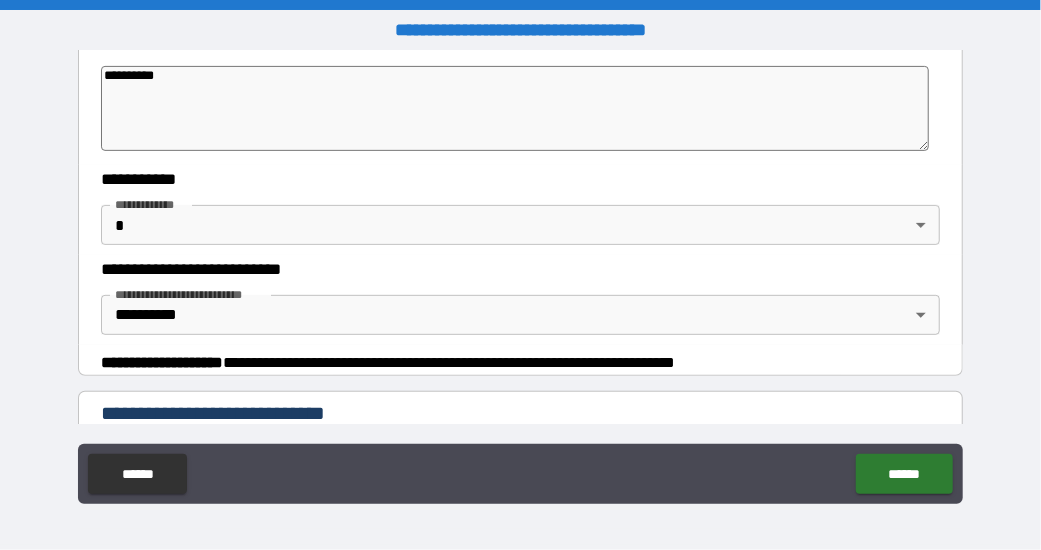 click on "**********" at bounding box center (520, 300) 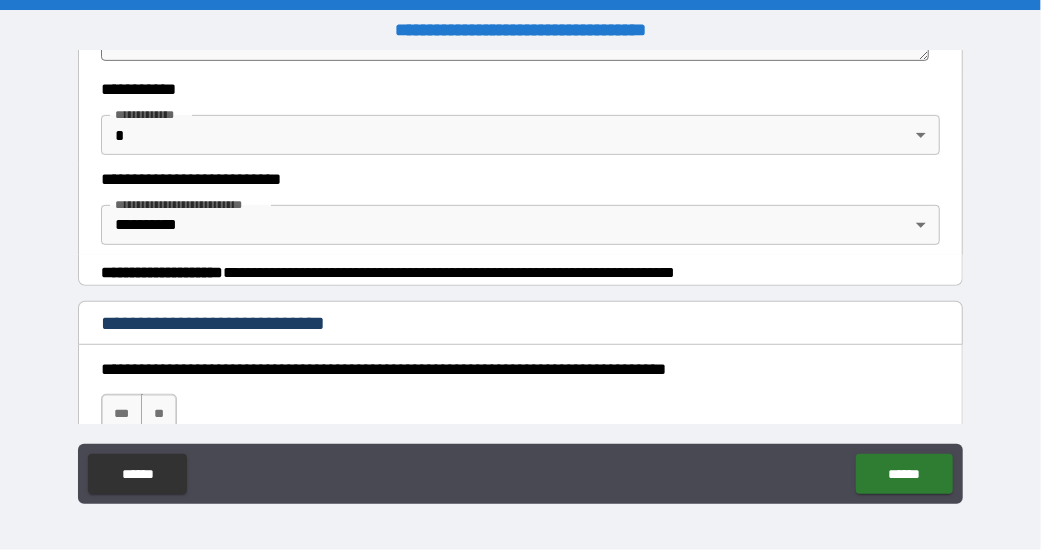 scroll, scrollTop: 500, scrollLeft: 0, axis: vertical 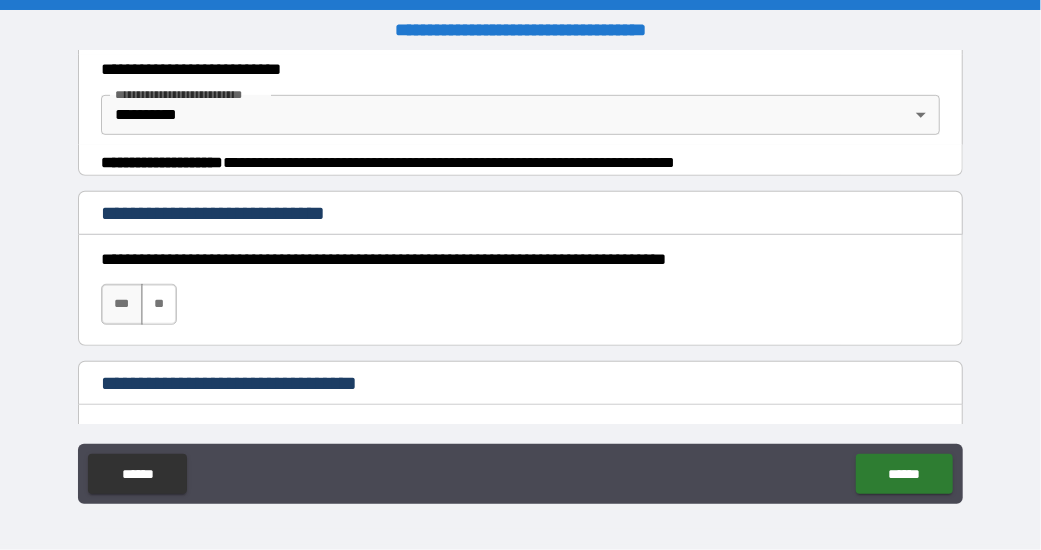 click on "**" at bounding box center (159, 304) 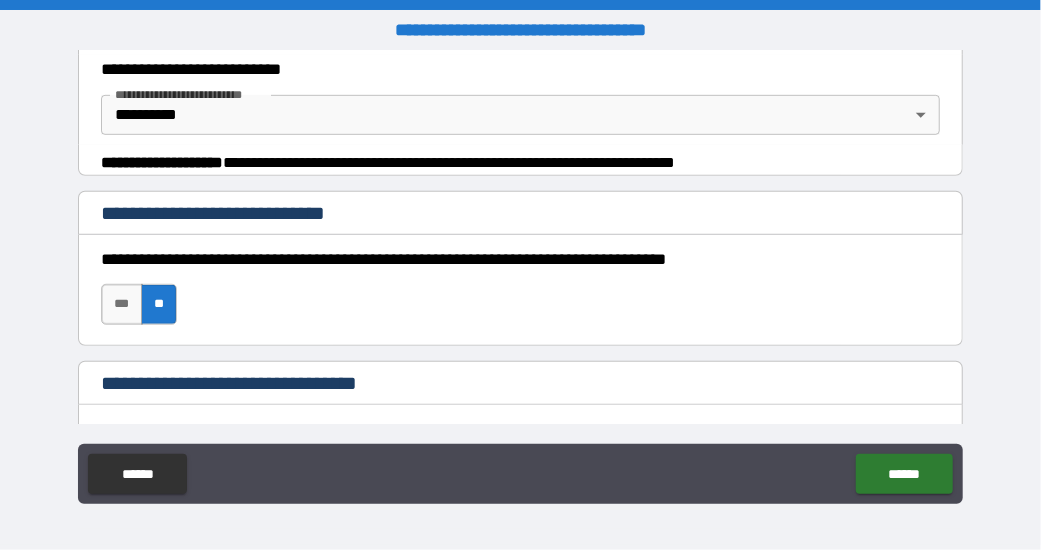 type on "*" 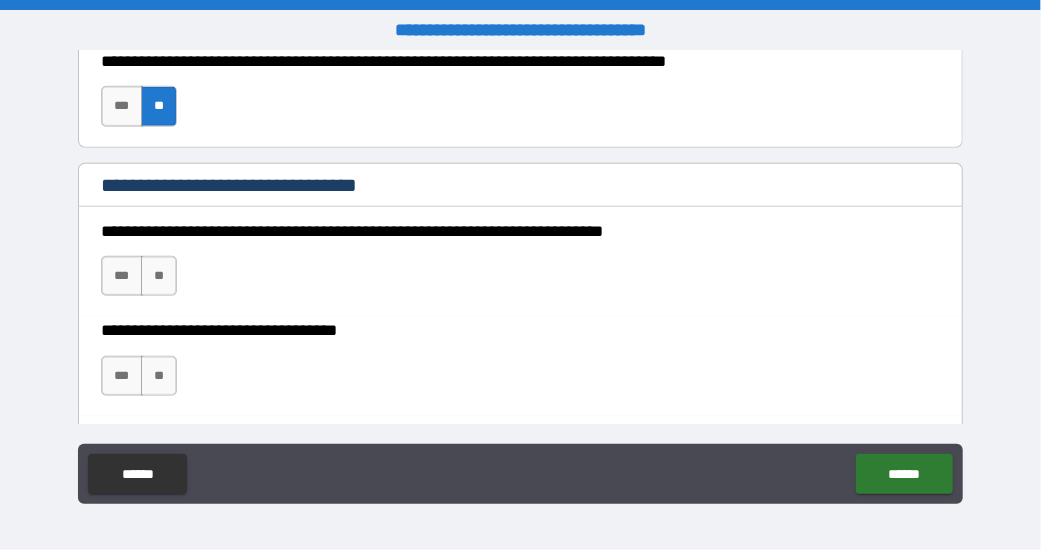 scroll, scrollTop: 700, scrollLeft: 0, axis: vertical 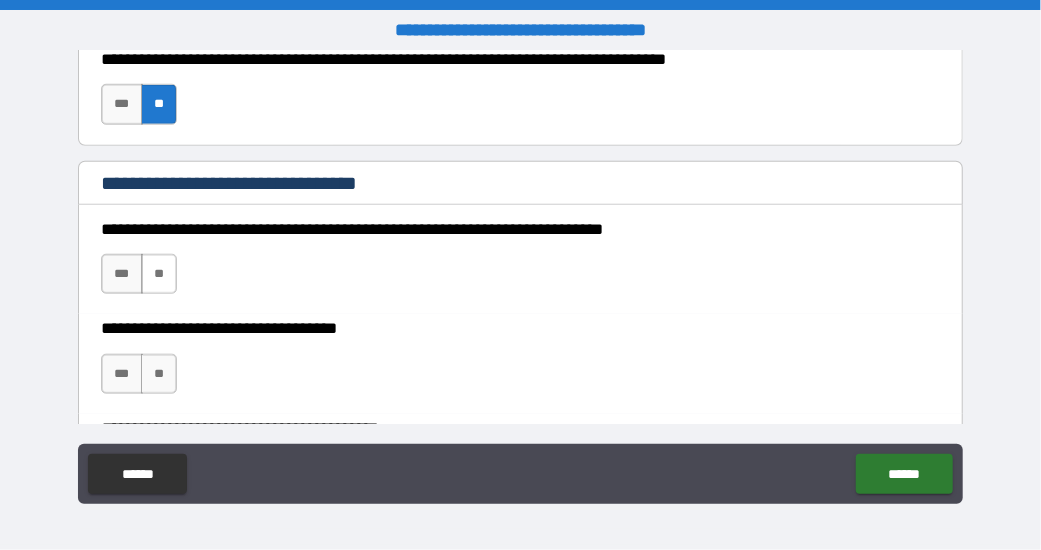click on "**" at bounding box center [159, 274] 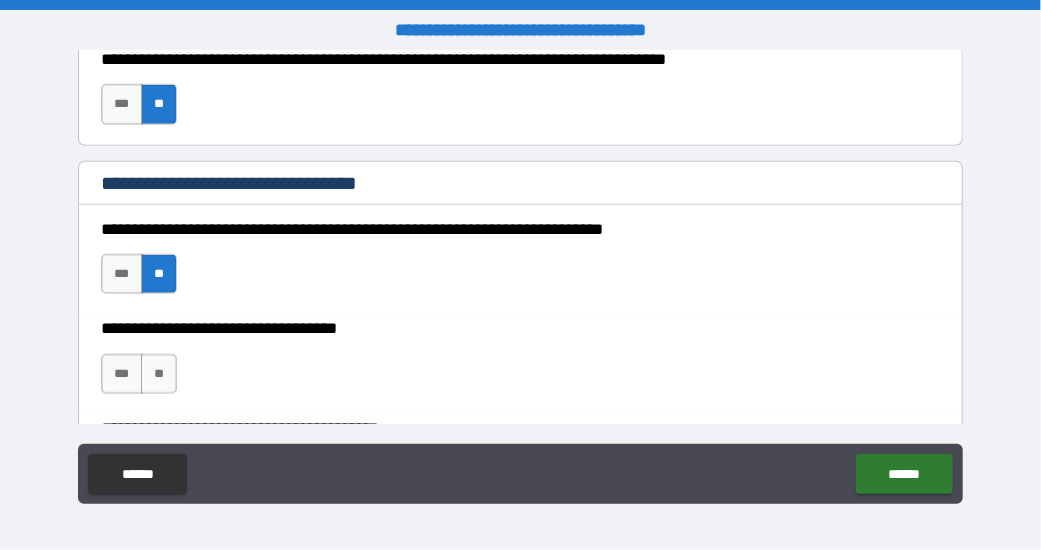 type on "*" 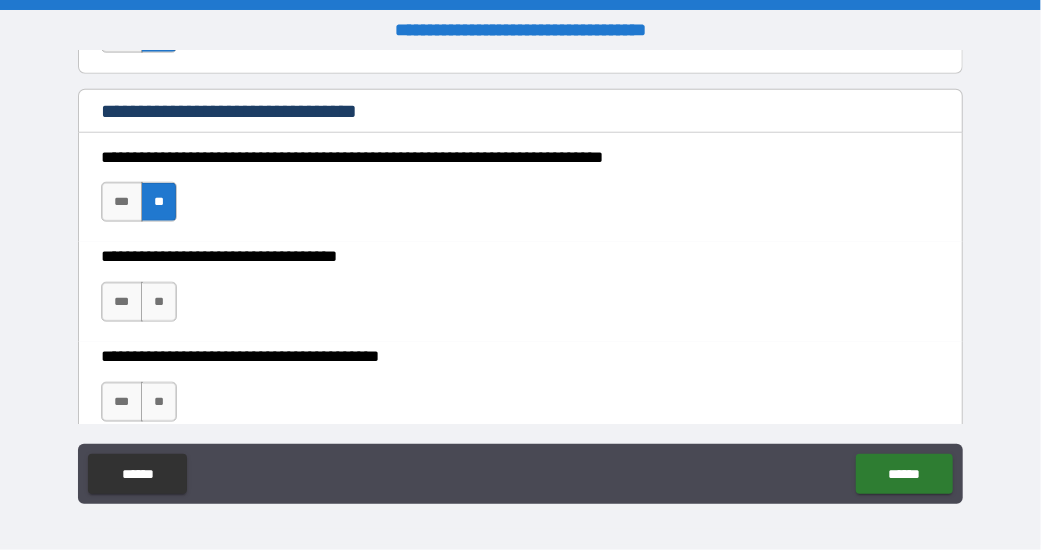 scroll, scrollTop: 800, scrollLeft: 0, axis: vertical 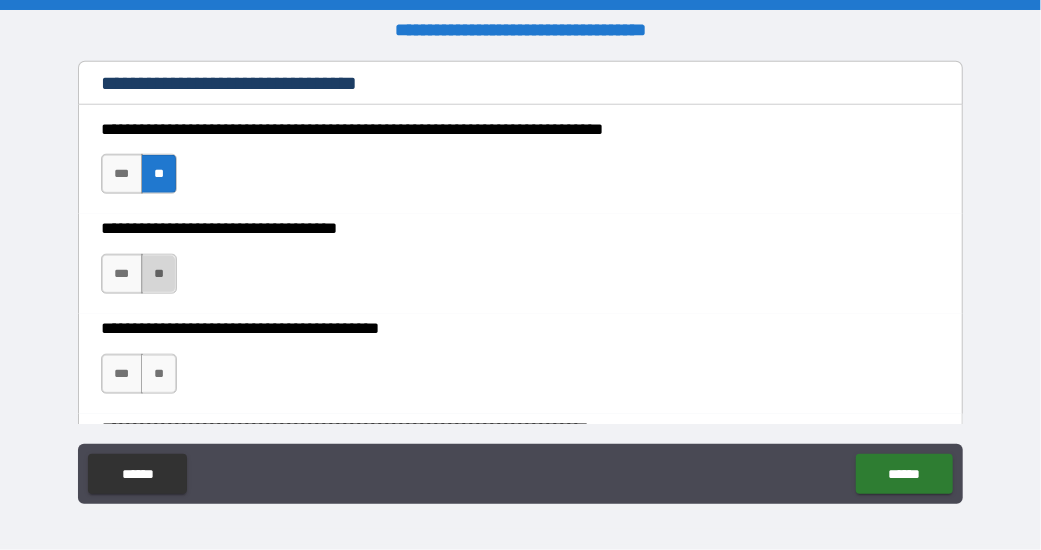 click on "**" at bounding box center [159, 274] 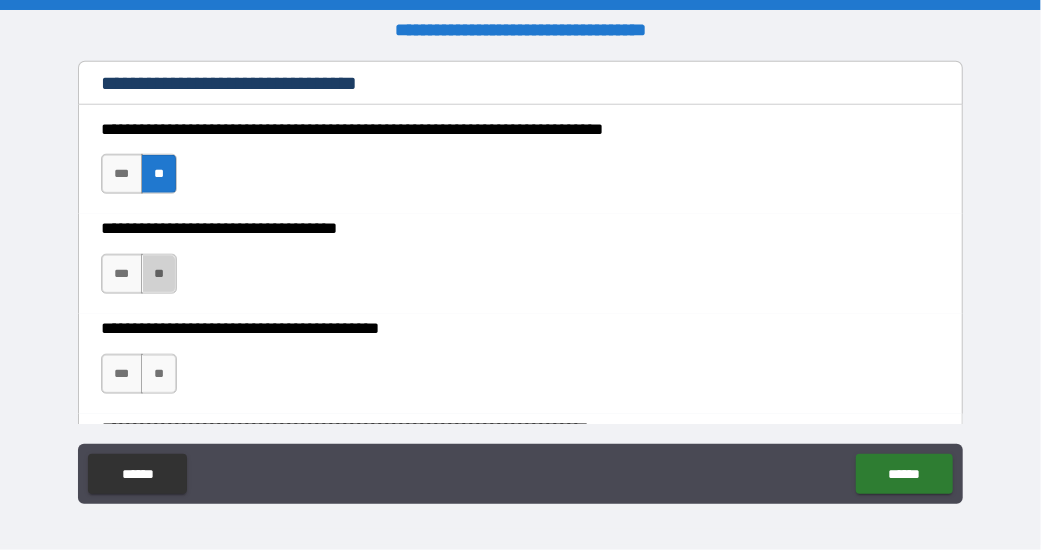 type on "*" 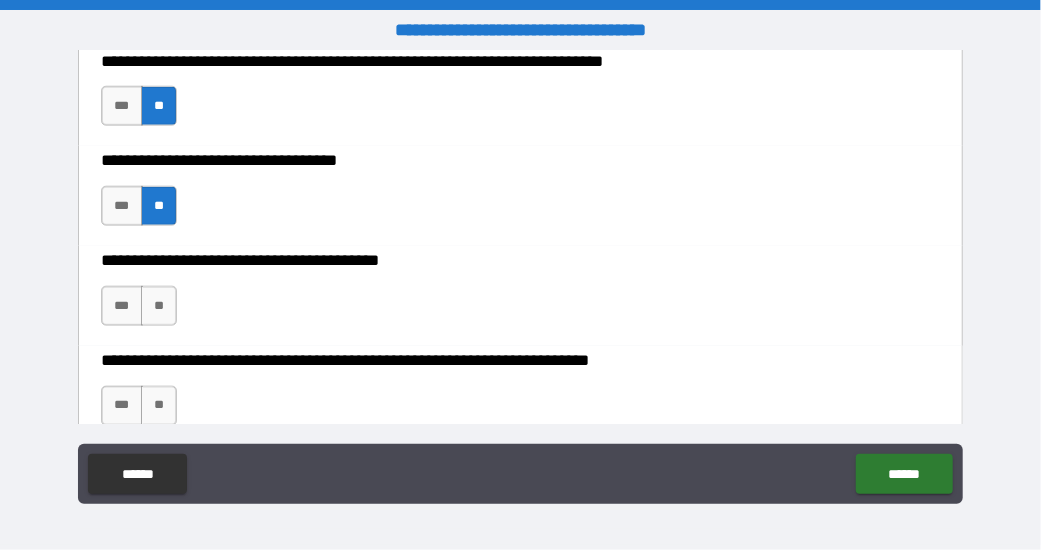 scroll, scrollTop: 900, scrollLeft: 0, axis: vertical 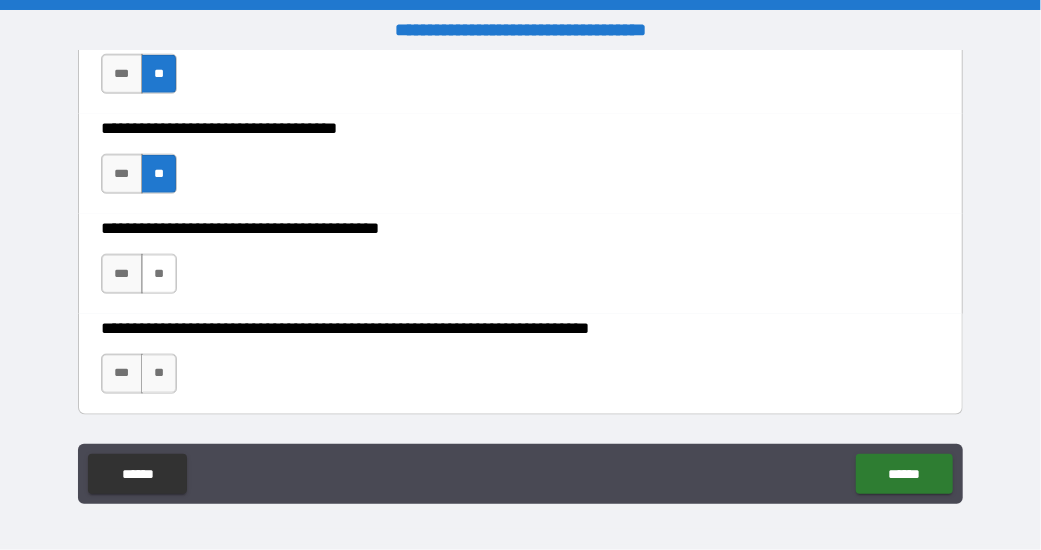 click on "**" at bounding box center (159, 274) 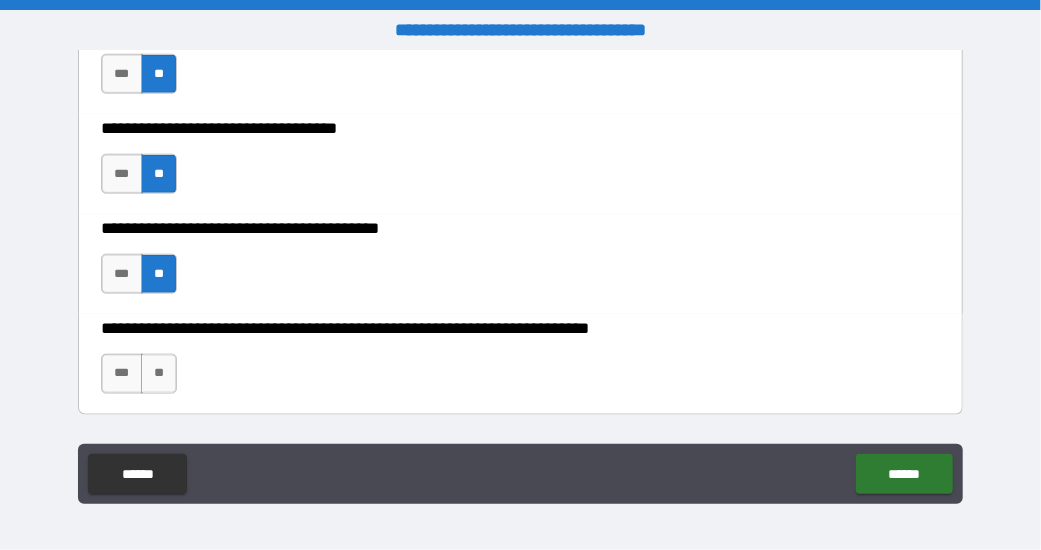type on "*" 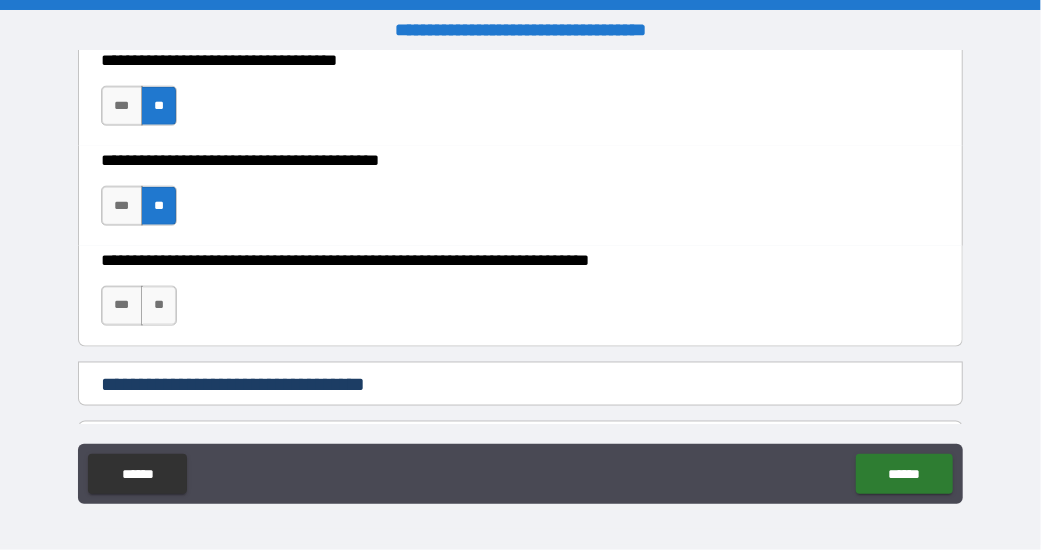 scroll, scrollTop: 1000, scrollLeft: 0, axis: vertical 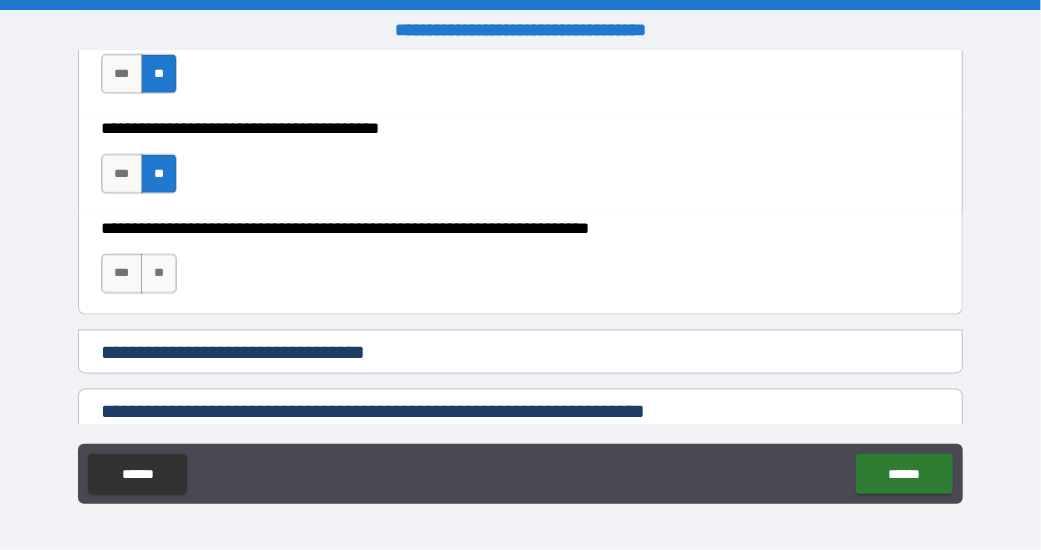 click on "**" at bounding box center [159, 274] 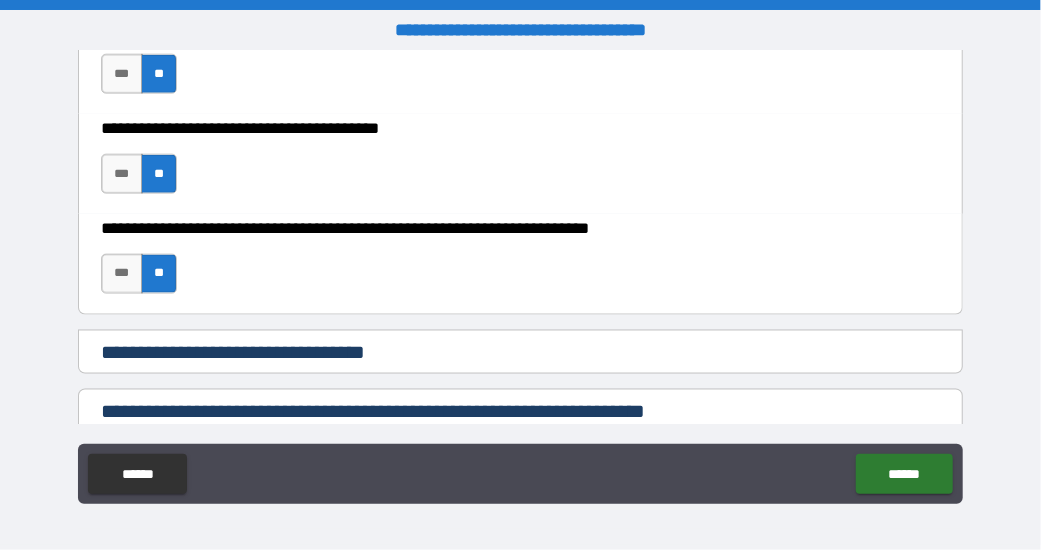 type on "*" 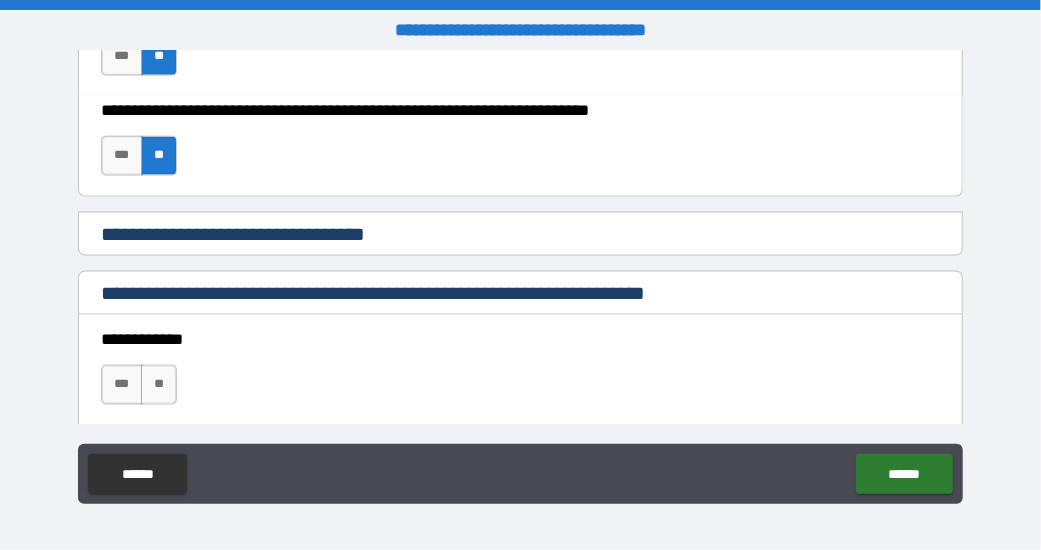 scroll, scrollTop: 1200, scrollLeft: 0, axis: vertical 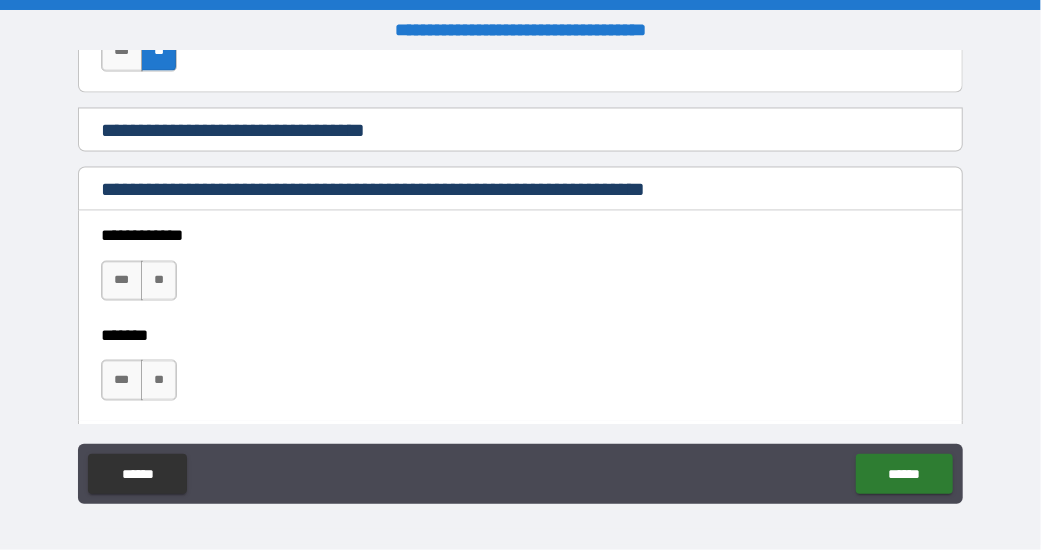 click on "**********" at bounding box center (520, 277) 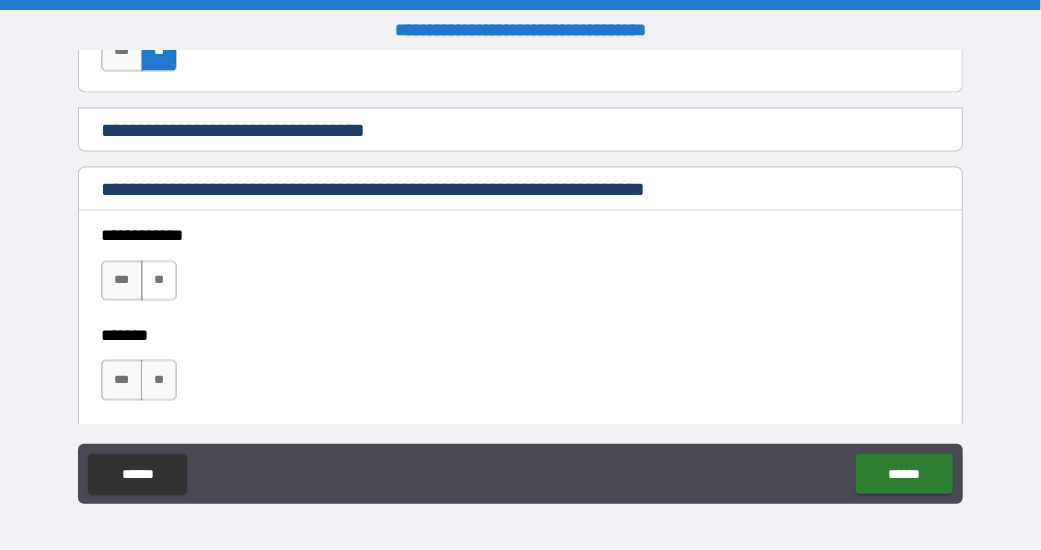 click on "**" at bounding box center [159, 281] 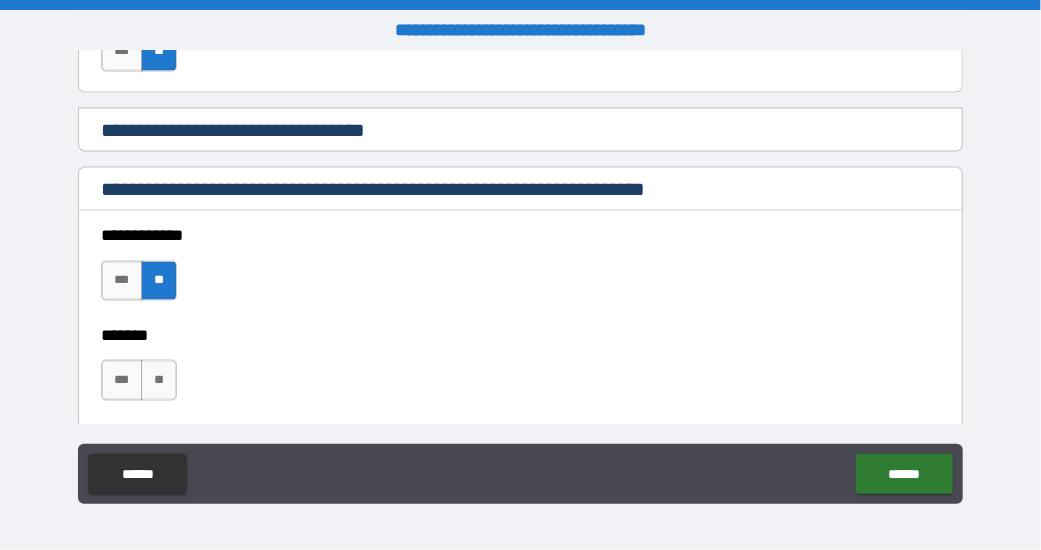 type on "*" 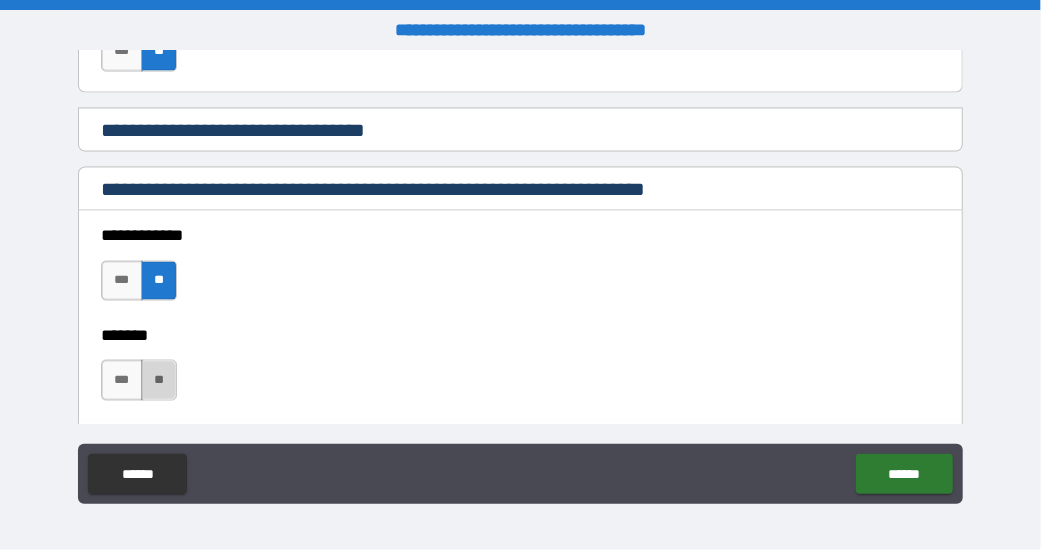 click on "**" at bounding box center [159, 380] 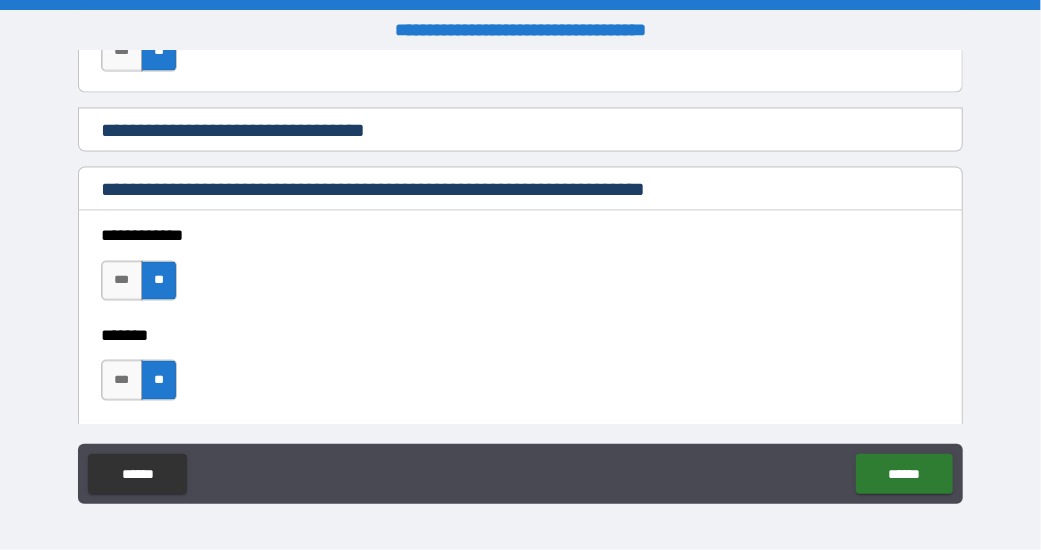 type on "*" 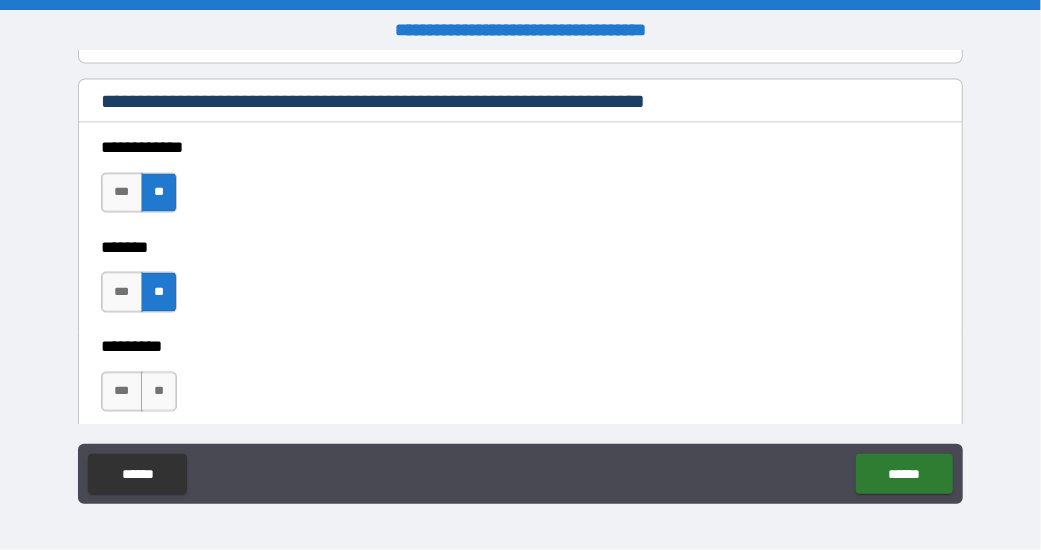 scroll, scrollTop: 1422, scrollLeft: 0, axis: vertical 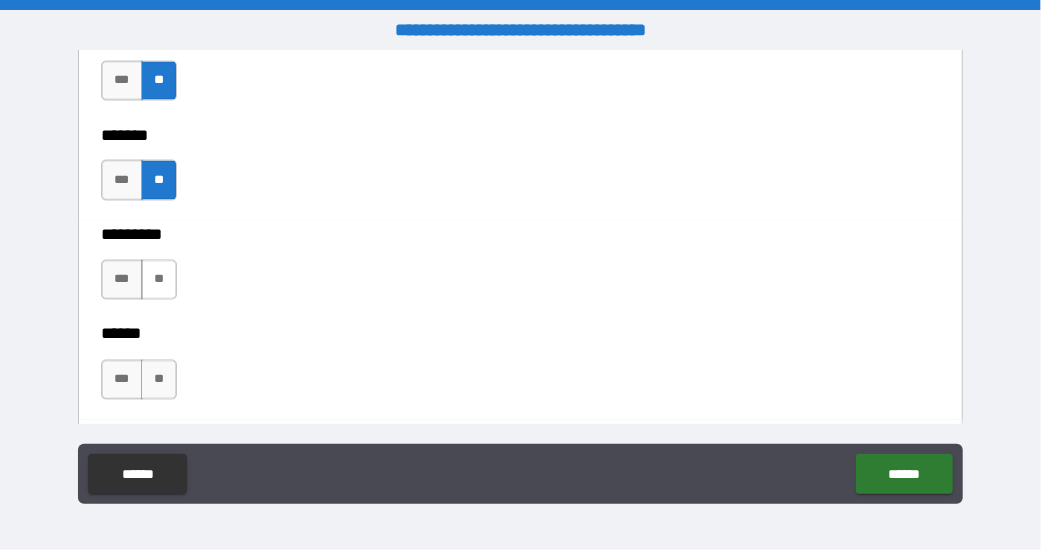 click on "**" at bounding box center [159, 280] 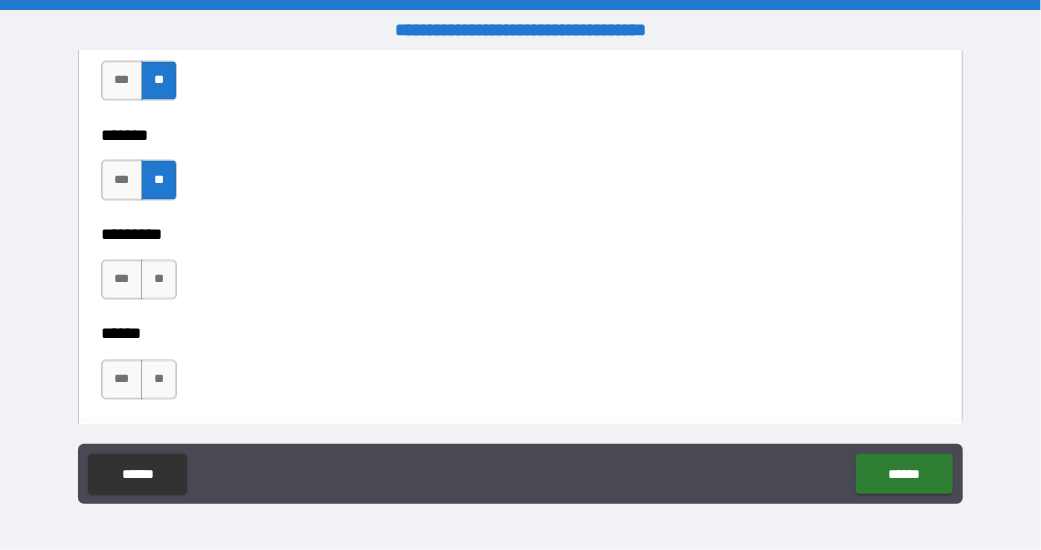 type on "*" 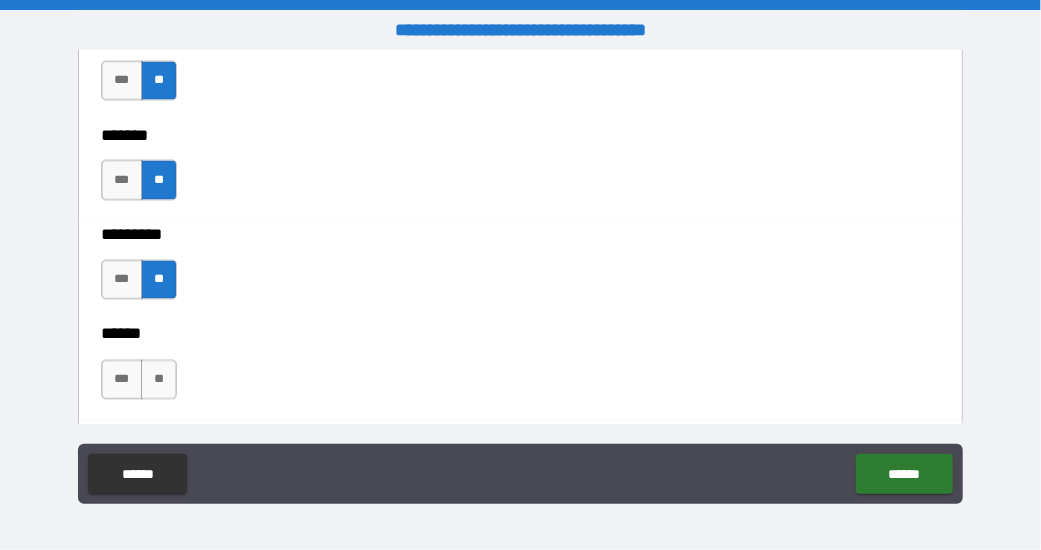type on "*" 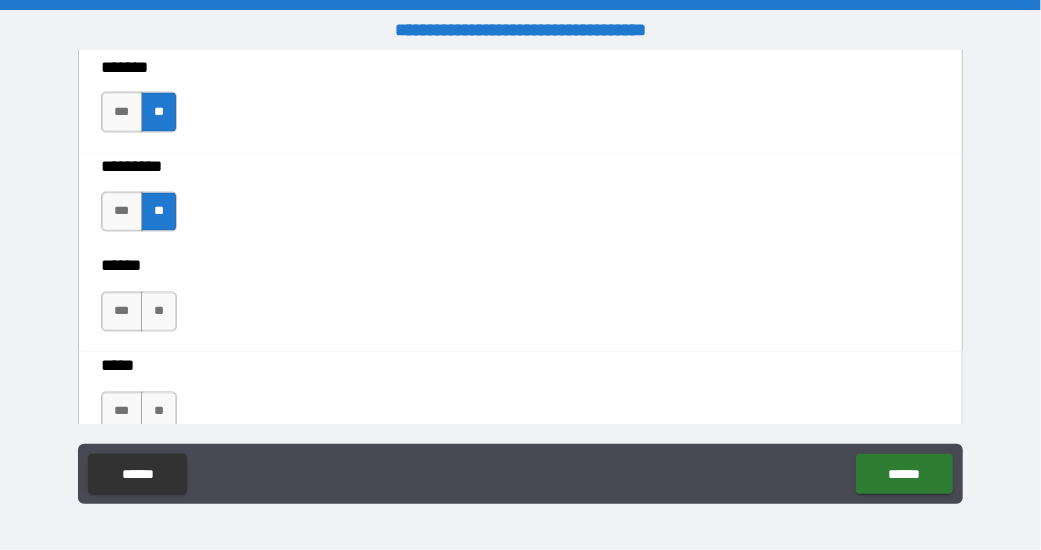 scroll, scrollTop: 1522, scrollLeft: 0, axis: vertical 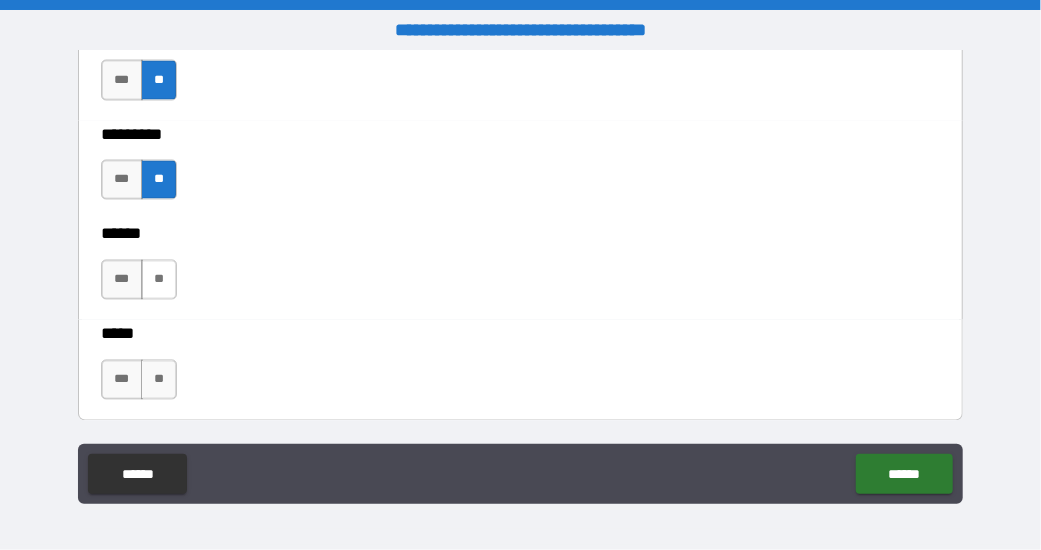 click on "**" at bounding box center (159, 280) 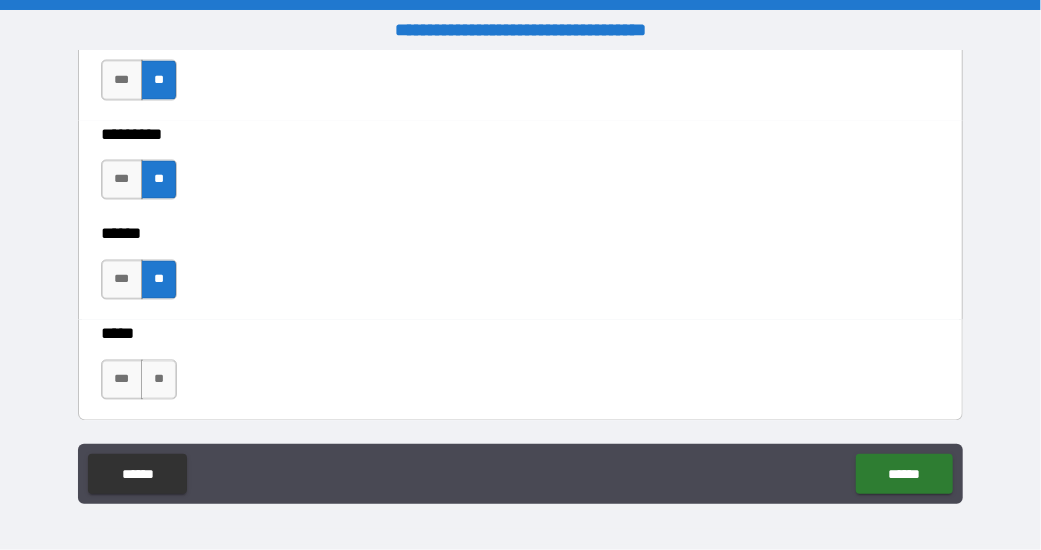 type on "*" 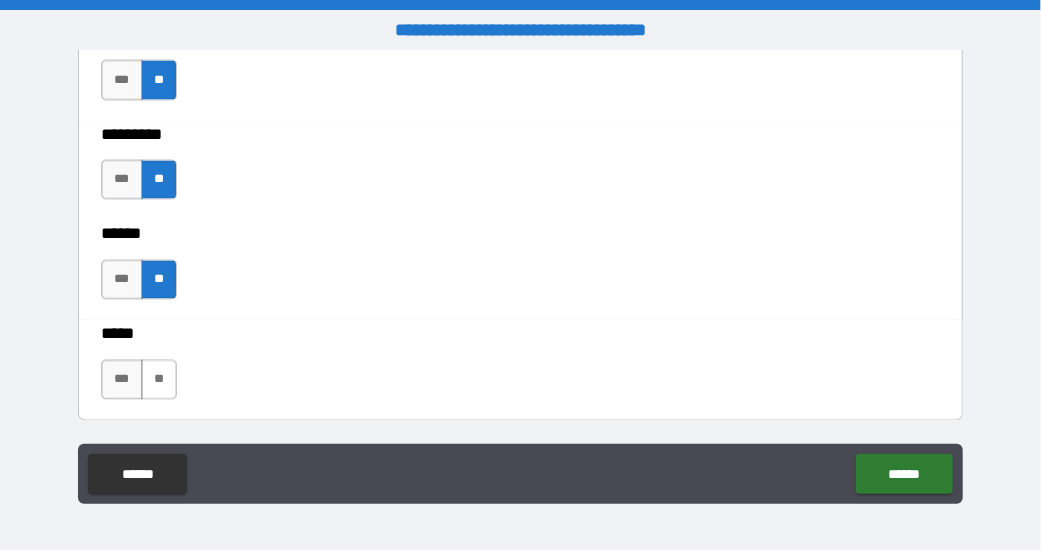 click on "**" at bounding box center (159, 380) 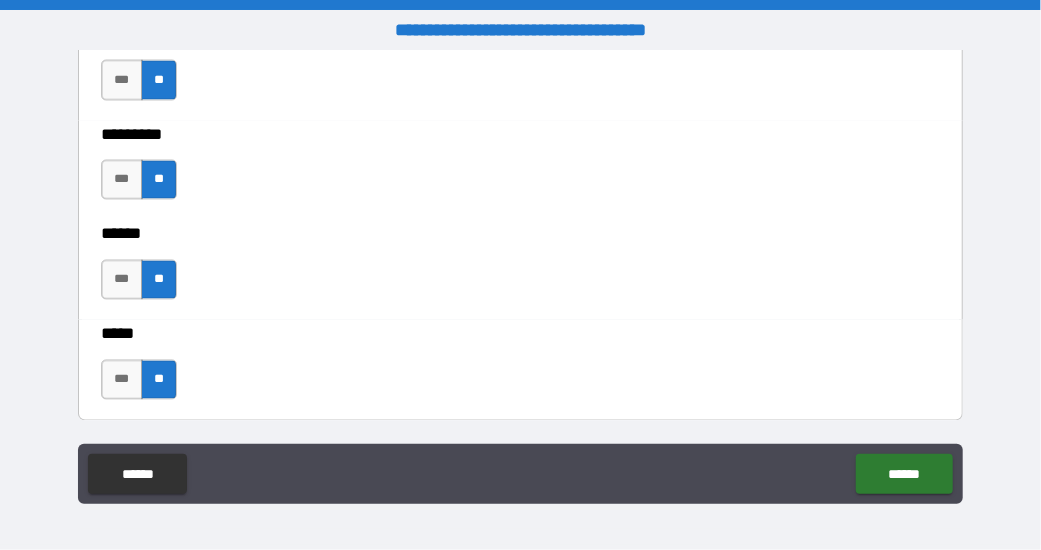 type on "*" 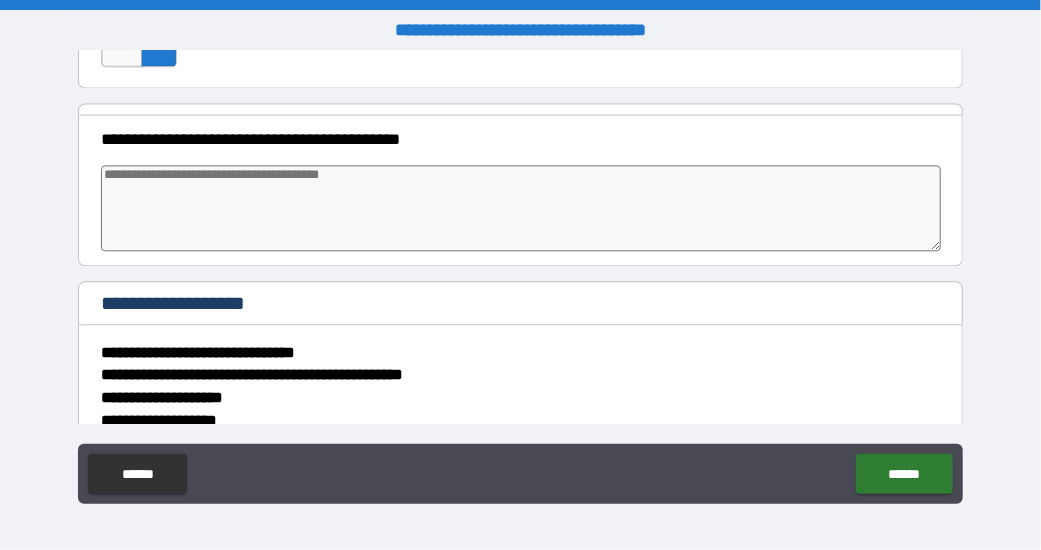 scroll, scrollTop: 1876, scrollLeft: 0, axis: vertical 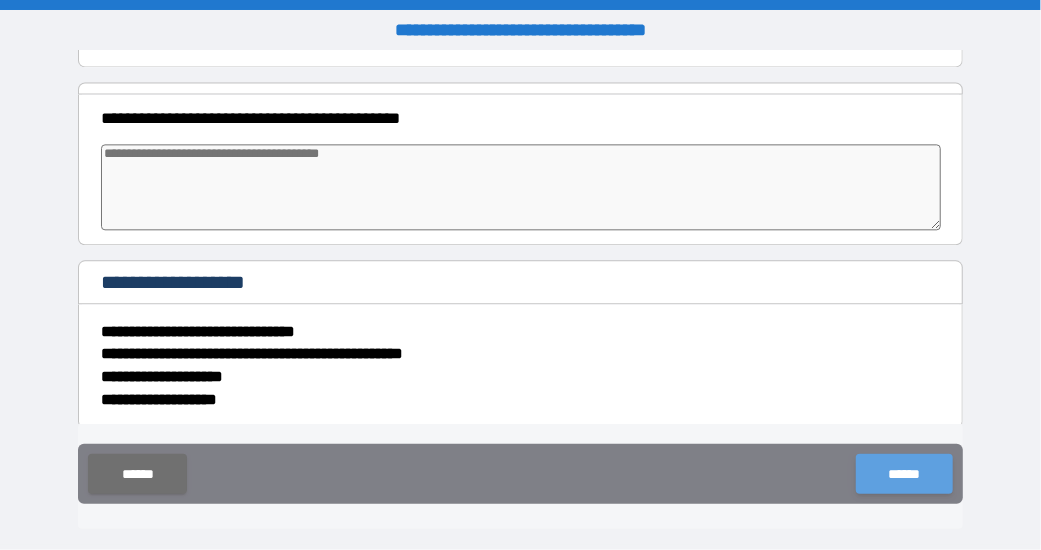 click on "******" at bounding box center [904, 474] 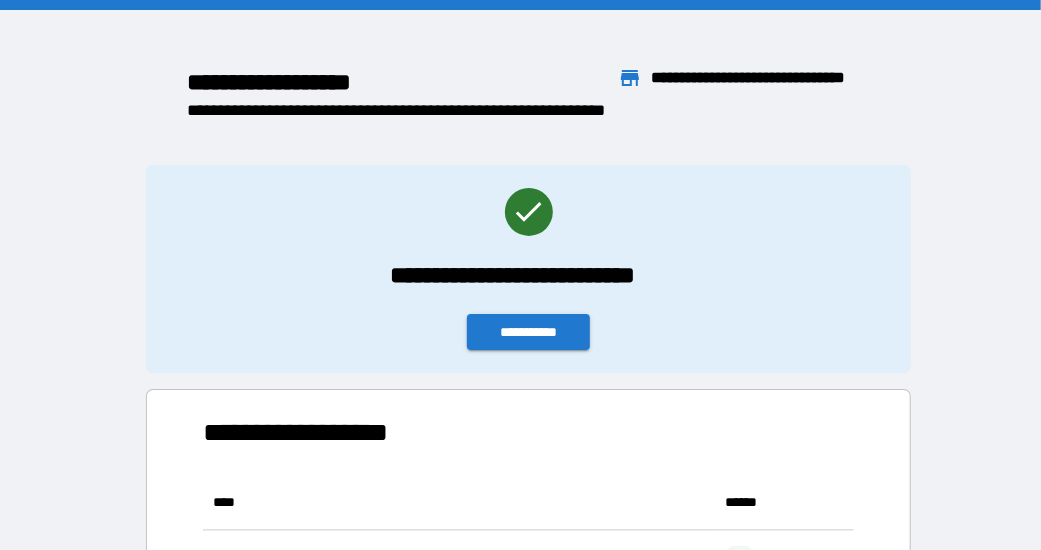 scroll, scrollTop: 16, scrollLeft: 16, axis: both 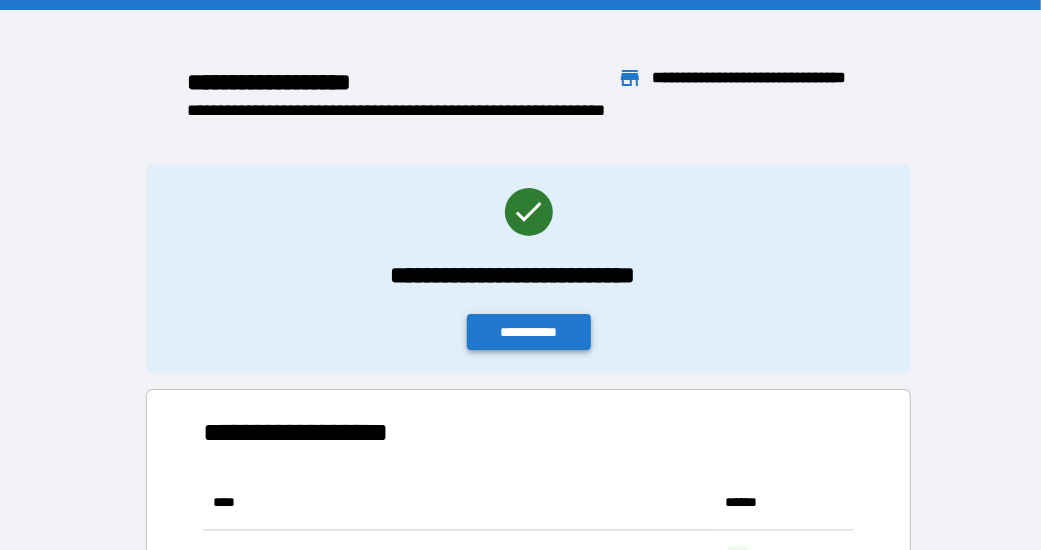 click on "**********" at bounding box center (529, 332) 